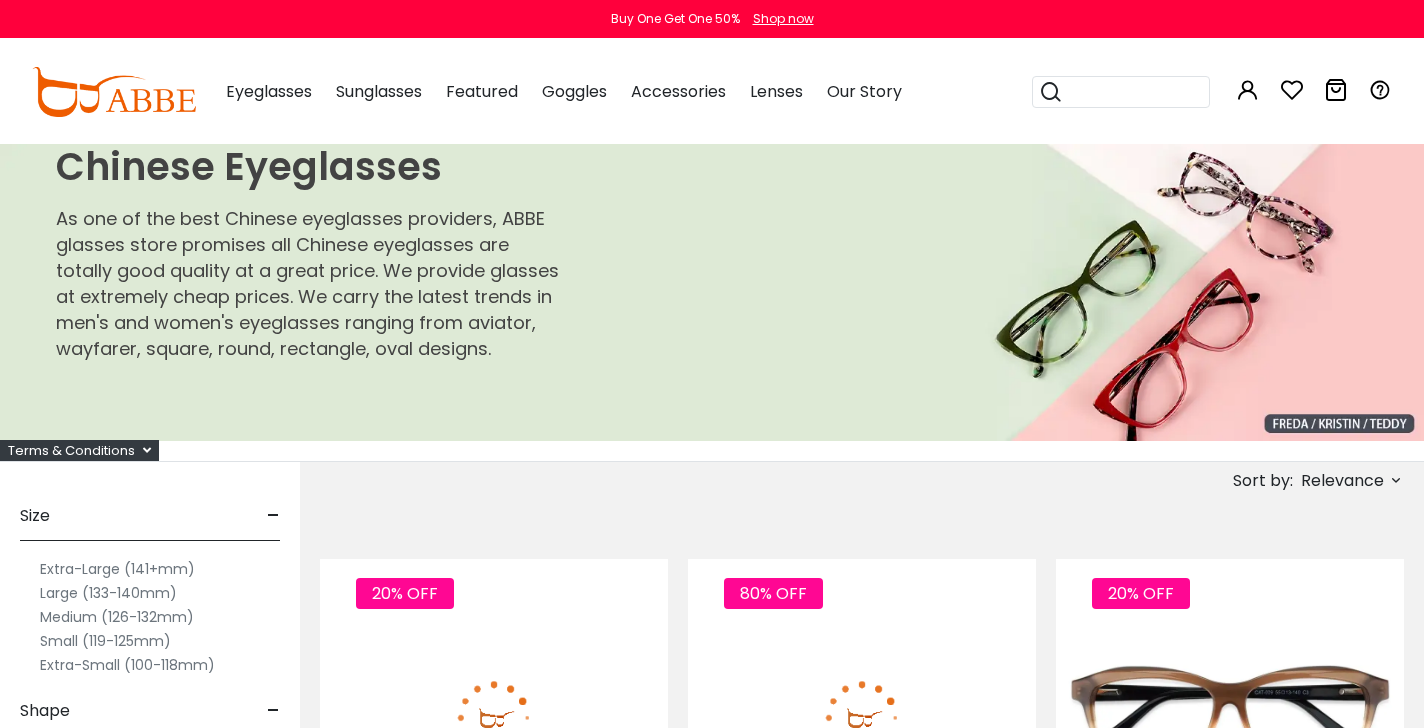 scroll, scrollTop: 0, scrollLeft: 0, axis: both 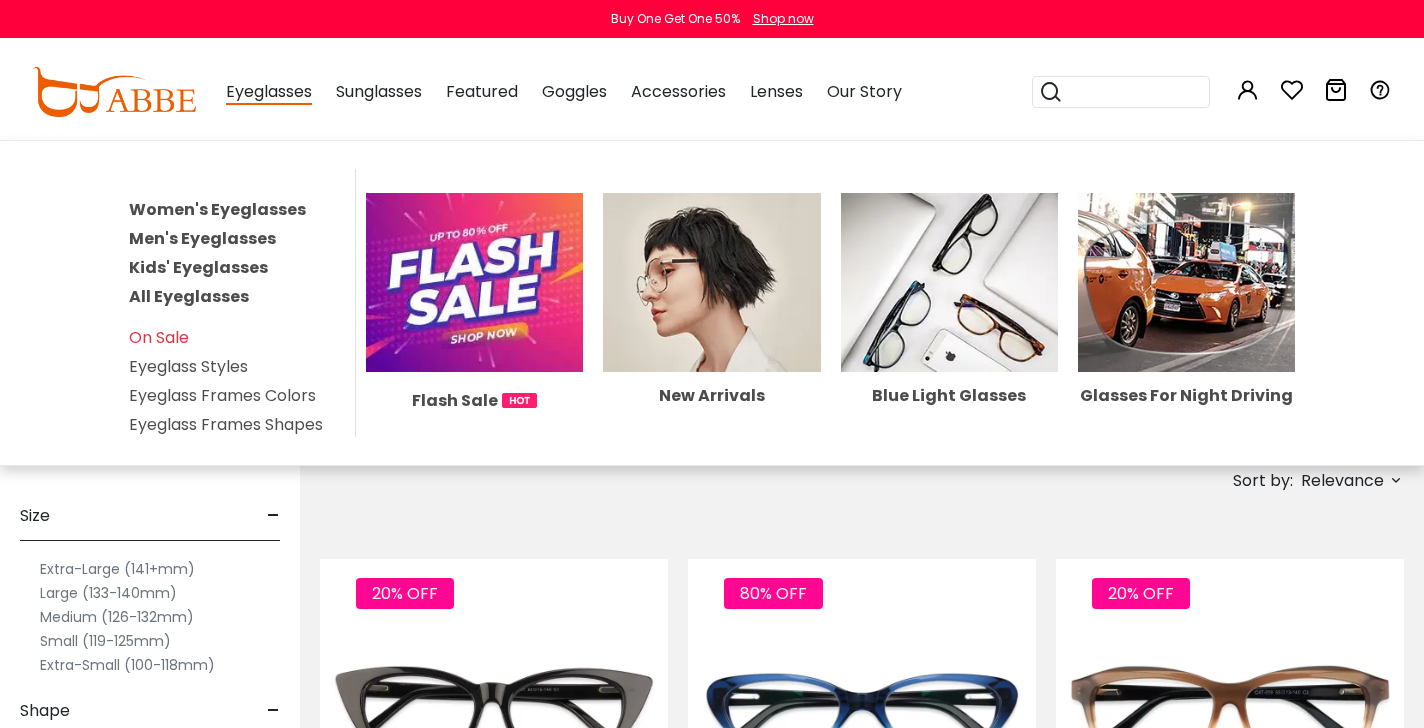 click on "Men's Eyeglasses" at bounding box center [202, 238] 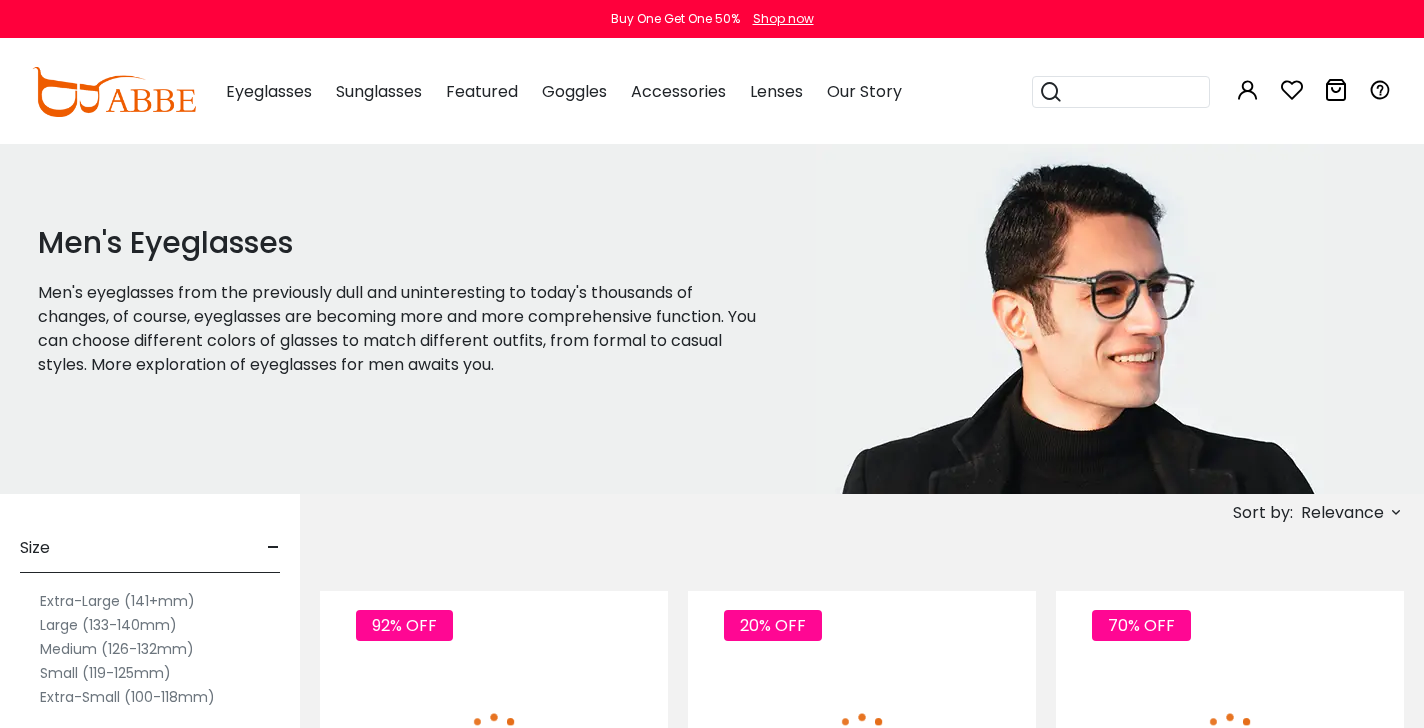 scroll, scrollTop: 0, scrollLeft: 0, axis: both 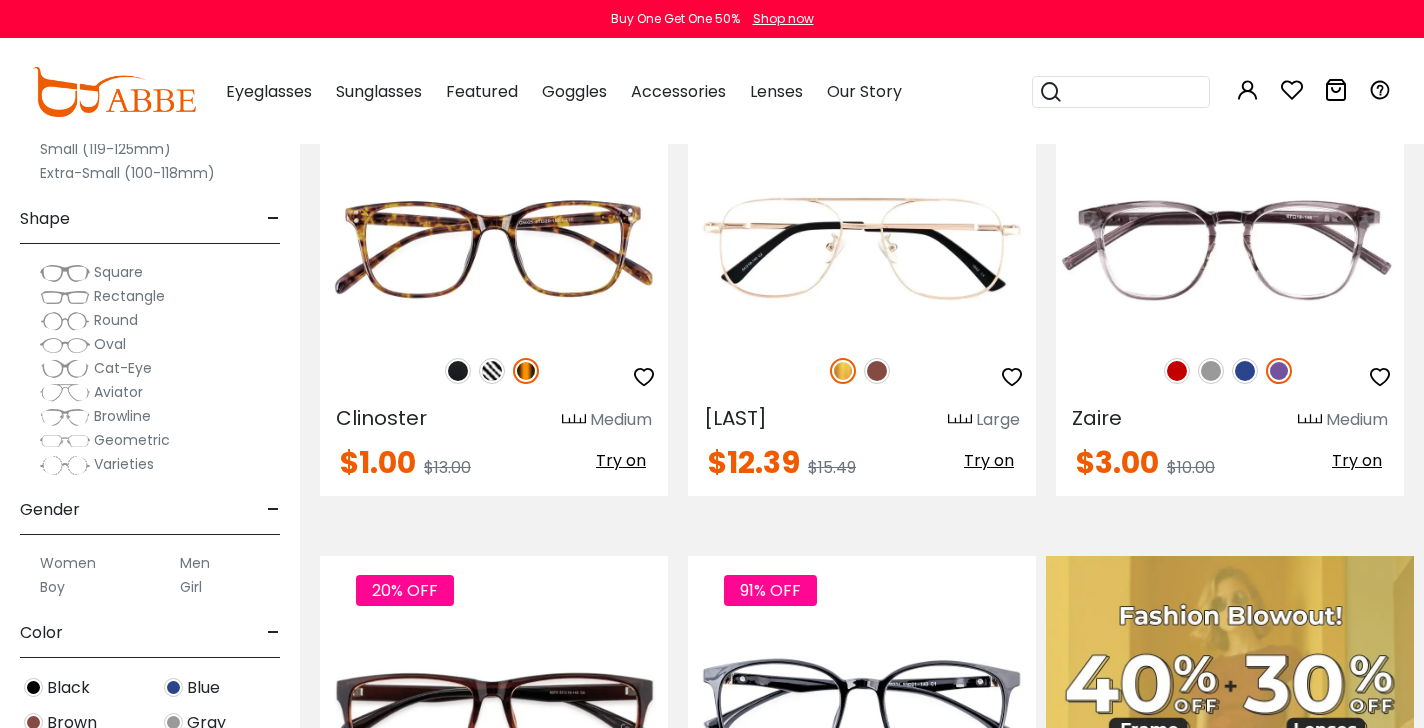 click on "Round" at bounding box center (116, 320) 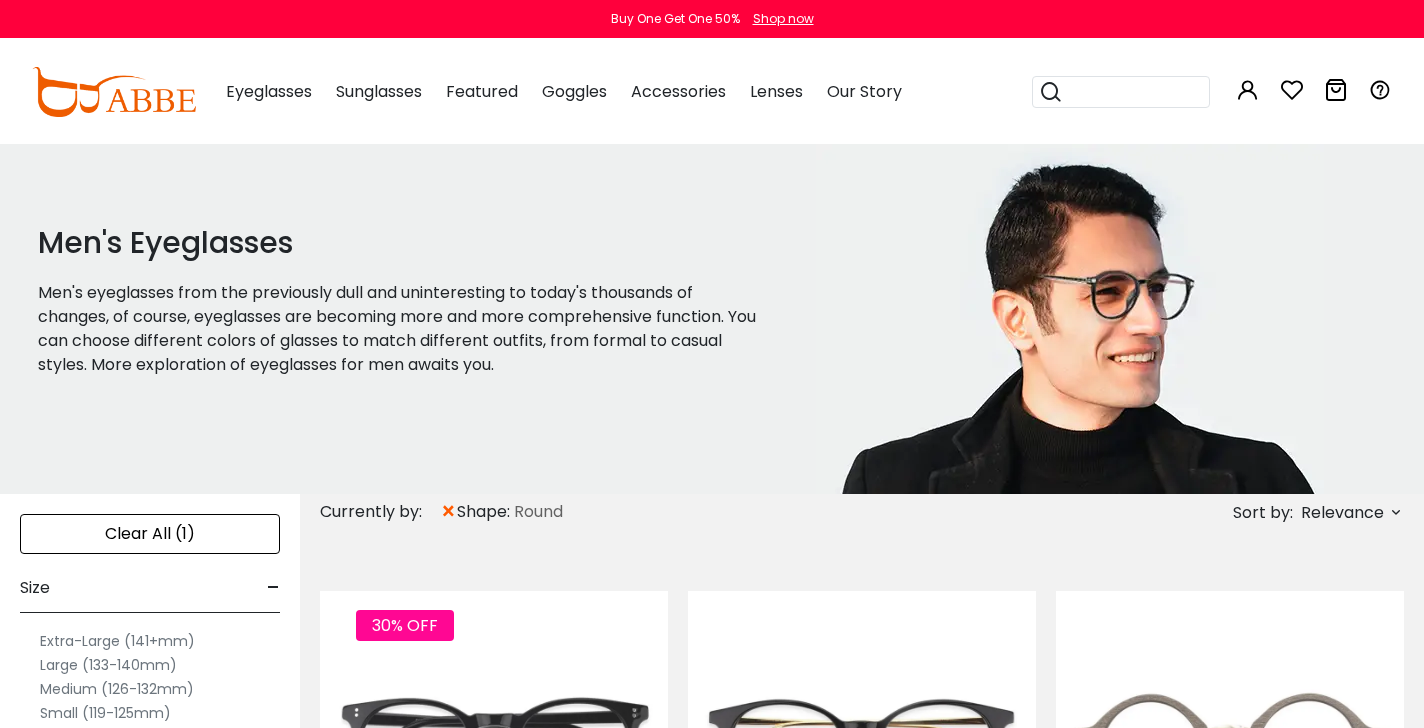 scroll, scrollTop: 0, scrollLeft: 0, axis: both 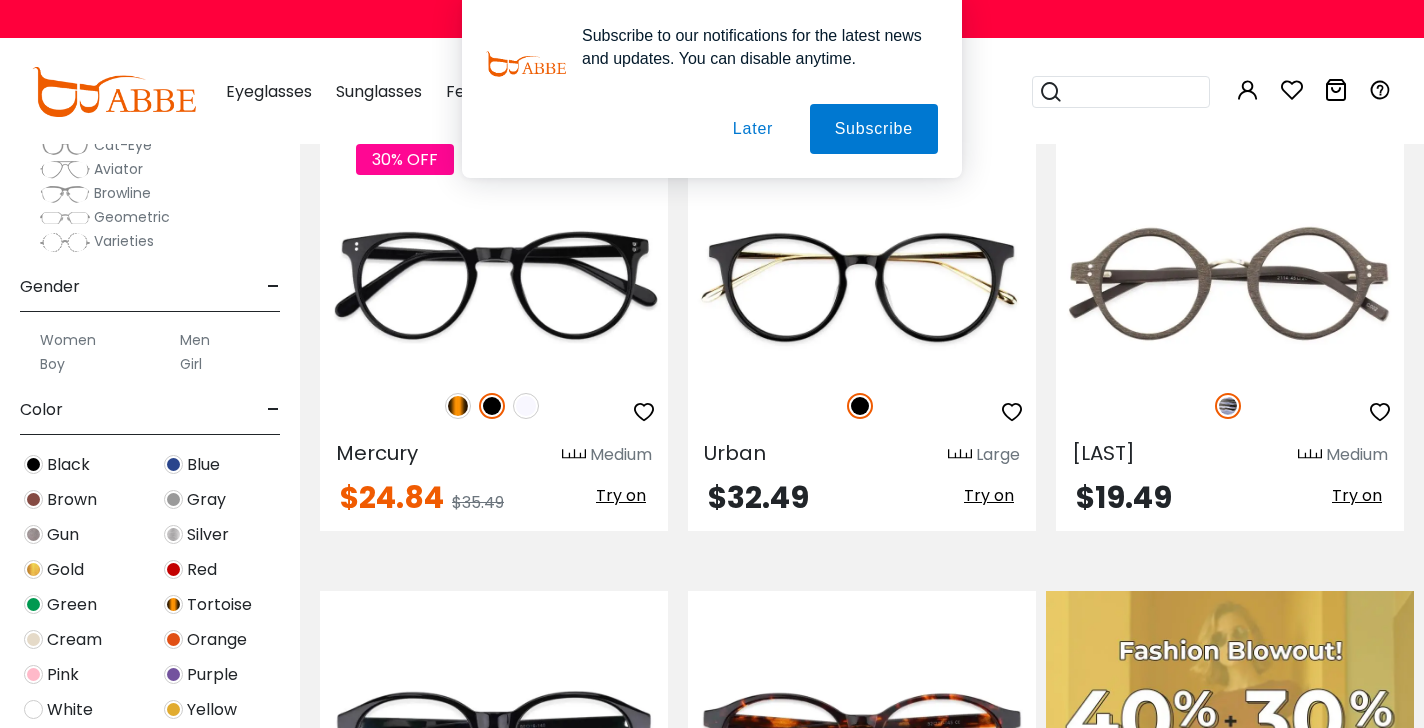 click on "Later" at bounding box center (0, 0) 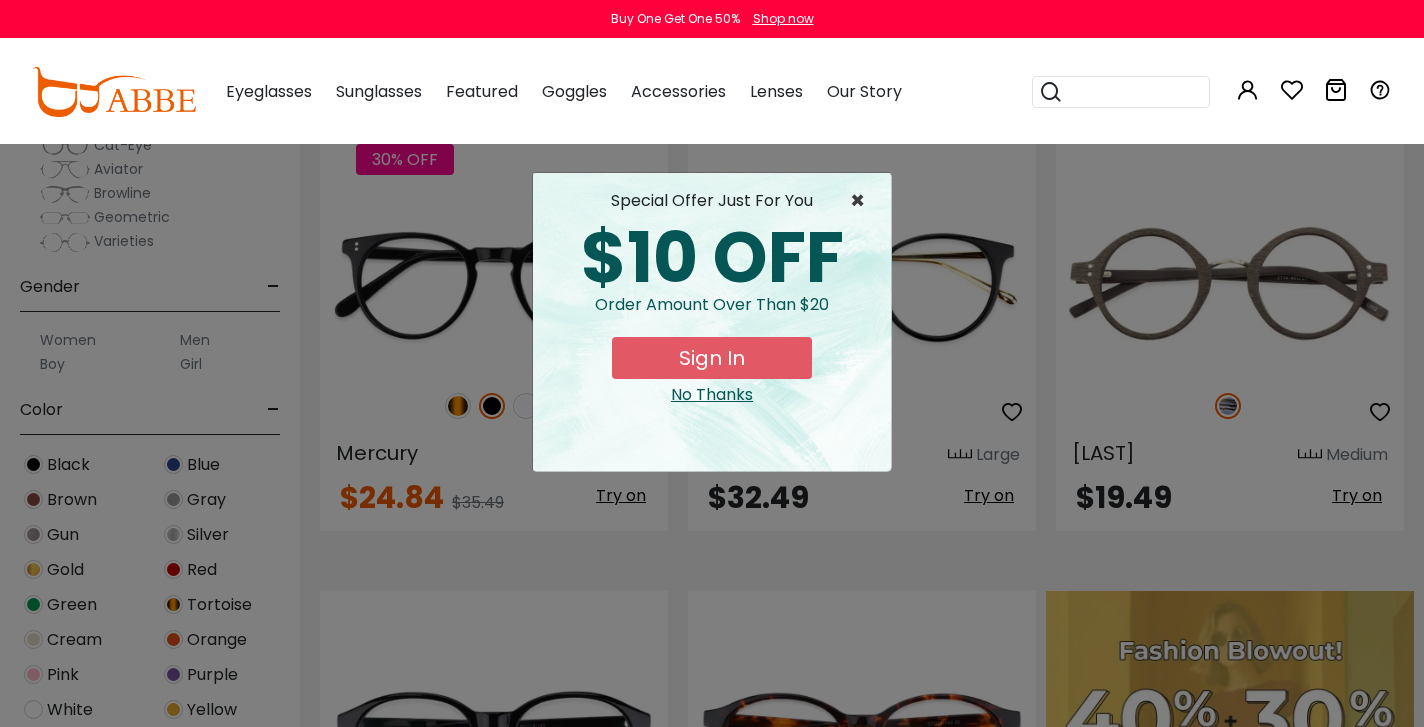 click on "×" at bounding box center (862, 201) 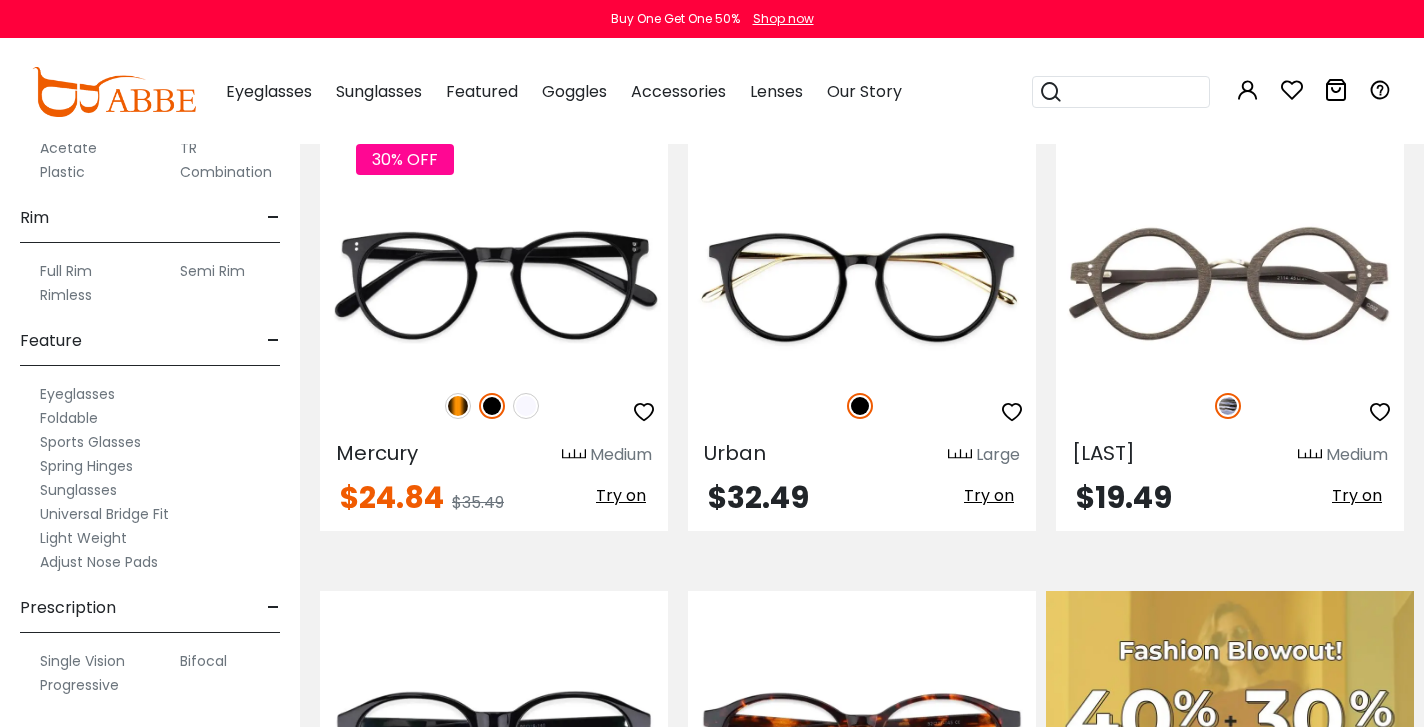 scroll, scrollTop: 1062, scrollLeft: 0, axis: vertical 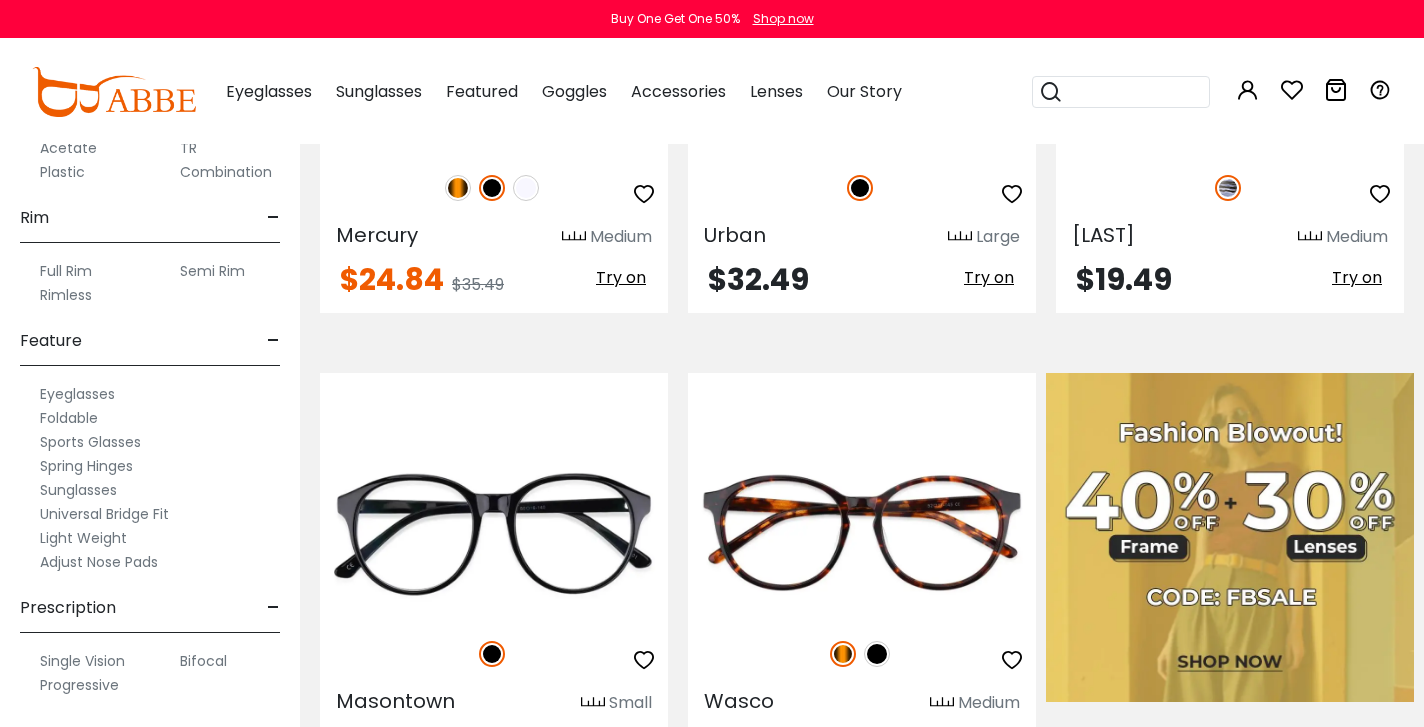 click on "Single Vision" at bounding box center (82, 661) 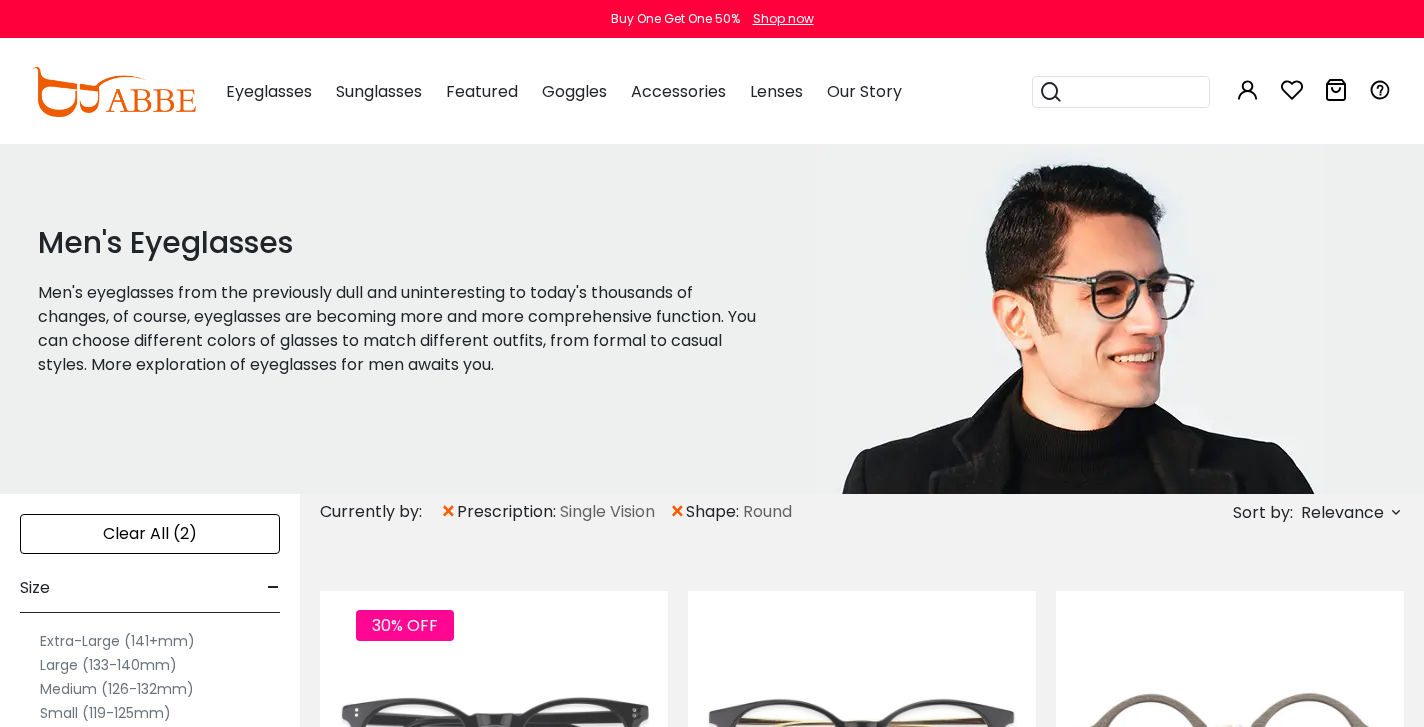 scroll, scrollTop: 0, scrollLeft: 0, axis: both 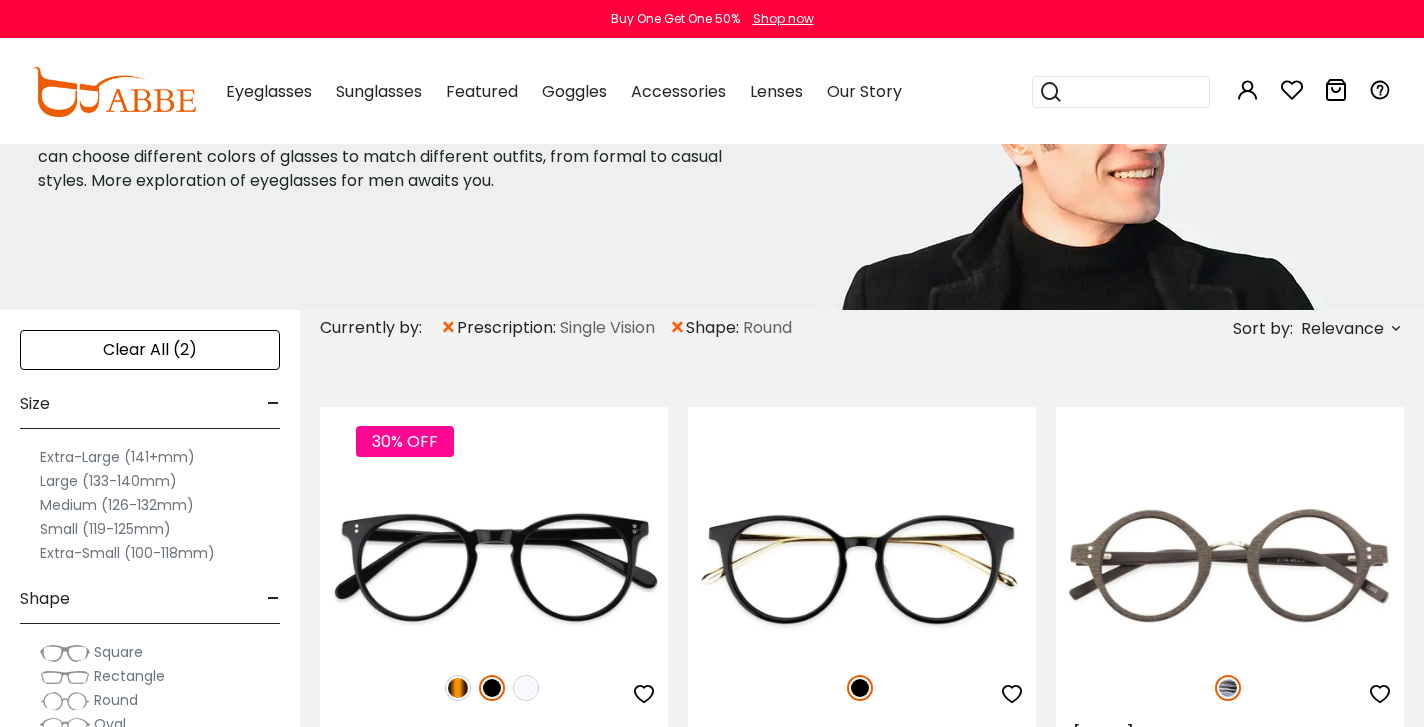 click on "Extra-Large (141+mm)" at bounding box center (117, 457) 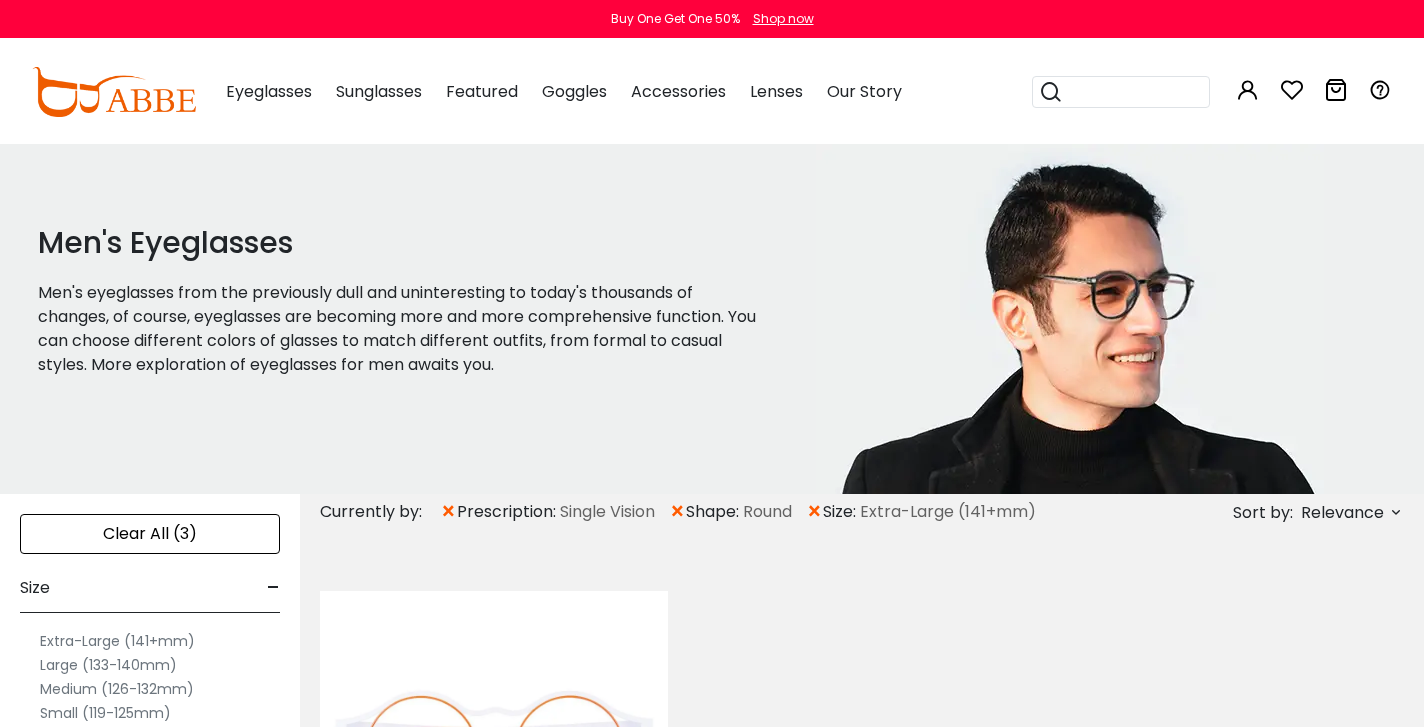 scroll, scrollTop: 0, scrollLeft: 0, axis: both 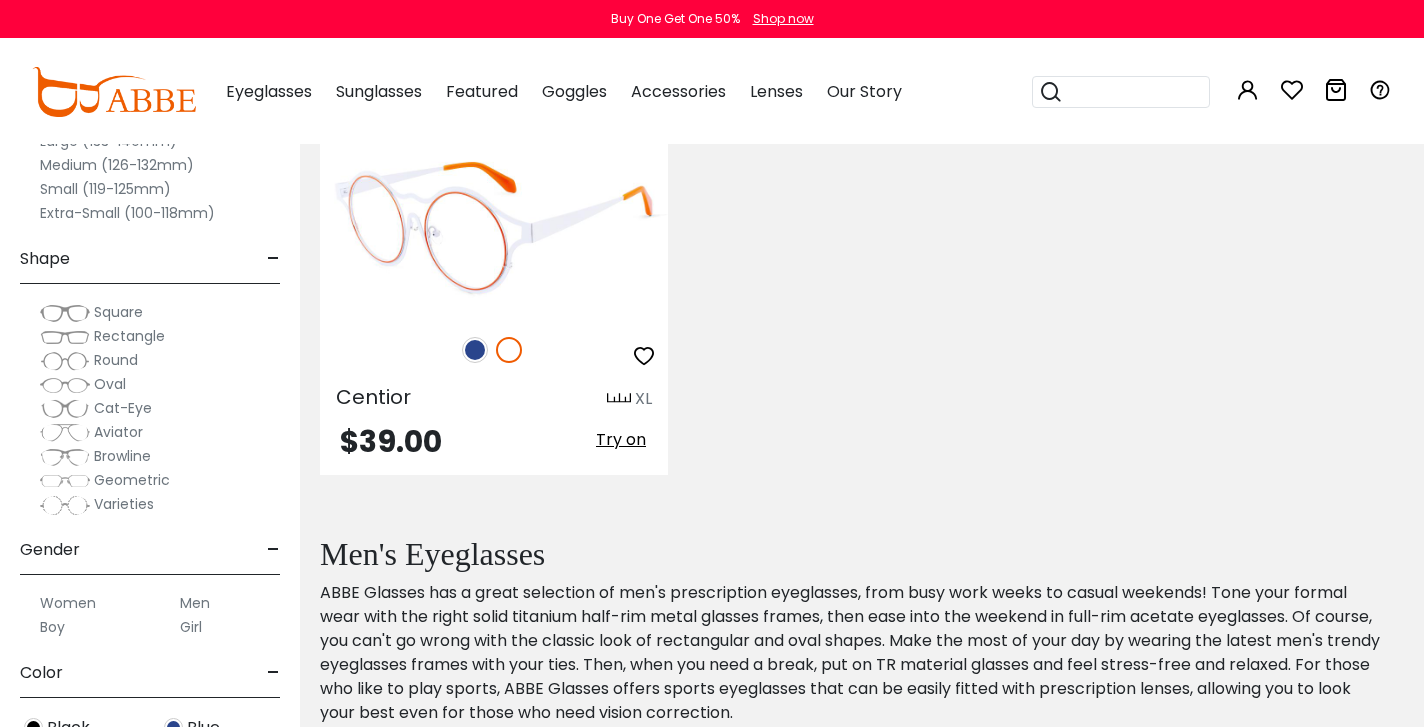 click at bounding box center (494, 228) 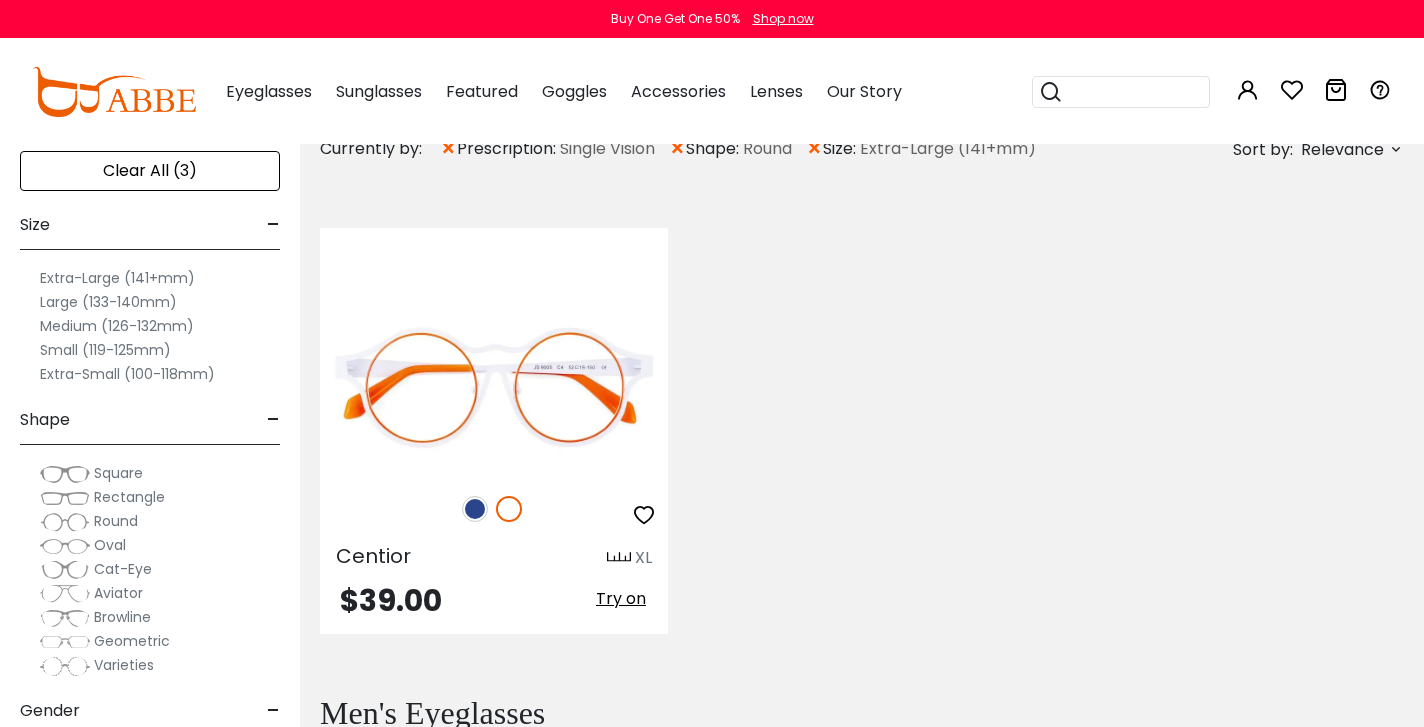 scroll, scrollTop: 355, scrollLeft: 0, axis: vertical 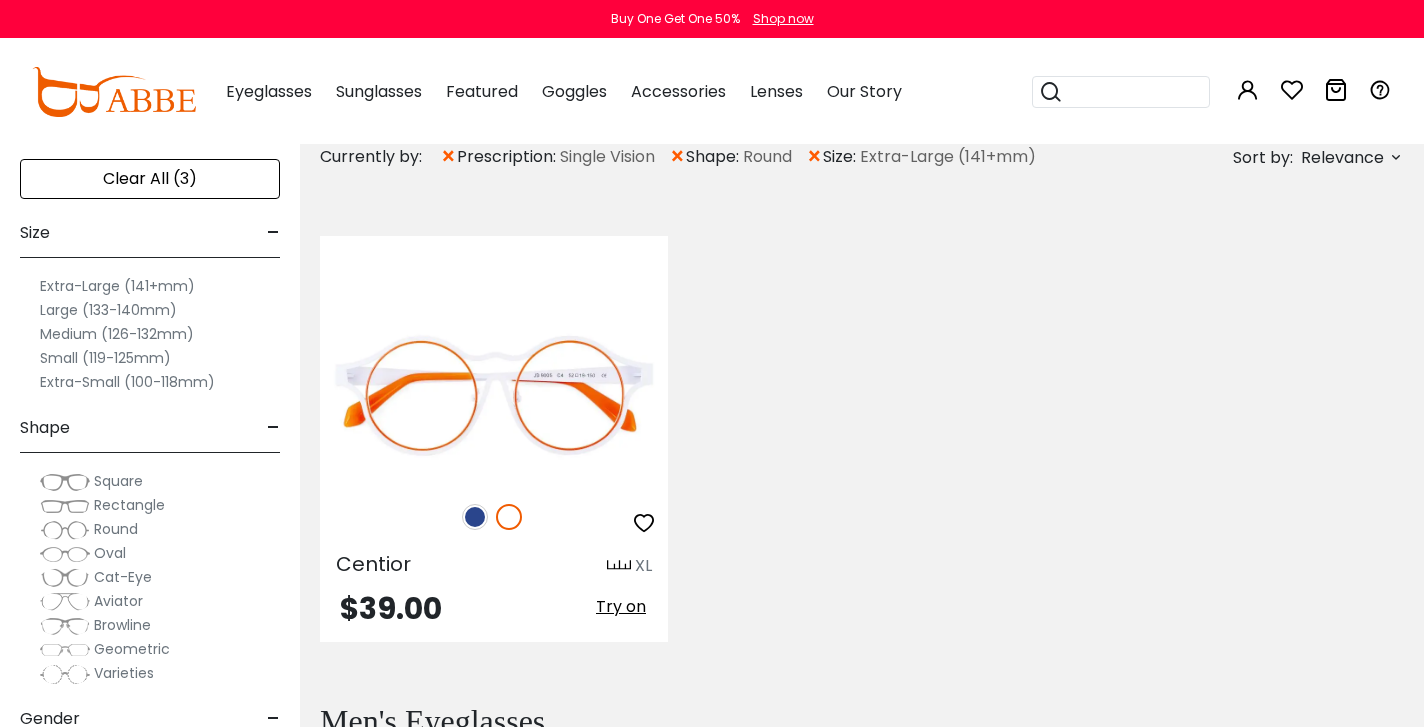 click on "Large (133-140mm)" at bounding box center [108, 310] 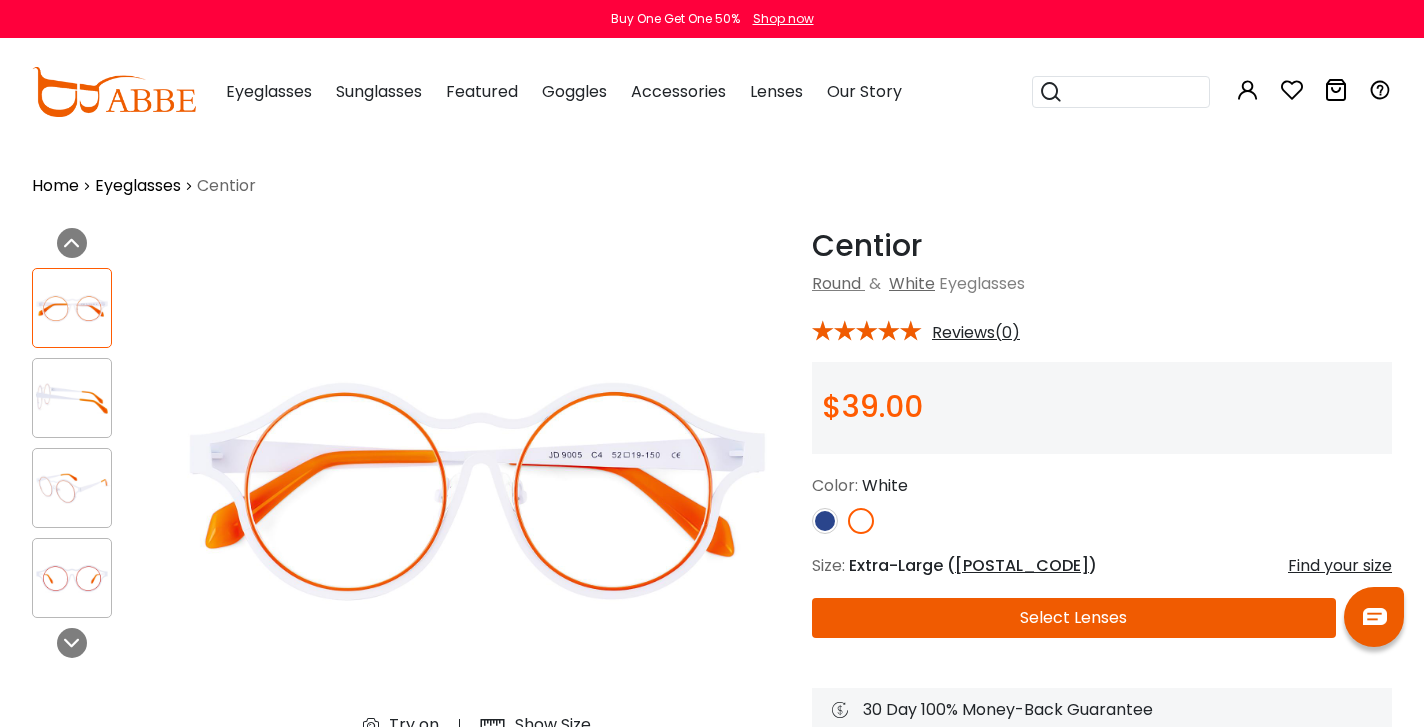 scroll, scrollTop: 0, scrollLeft: 0, axis: both 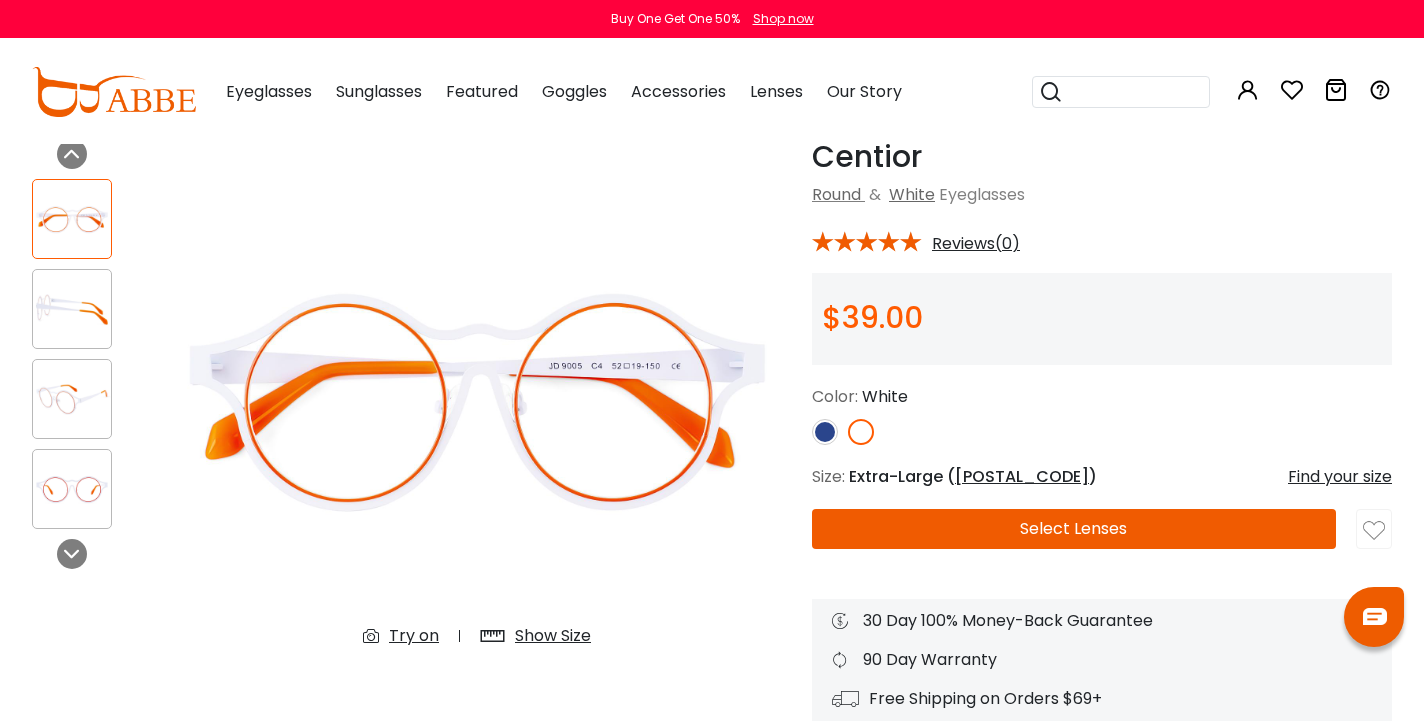 click at bounding box center [825, 432] 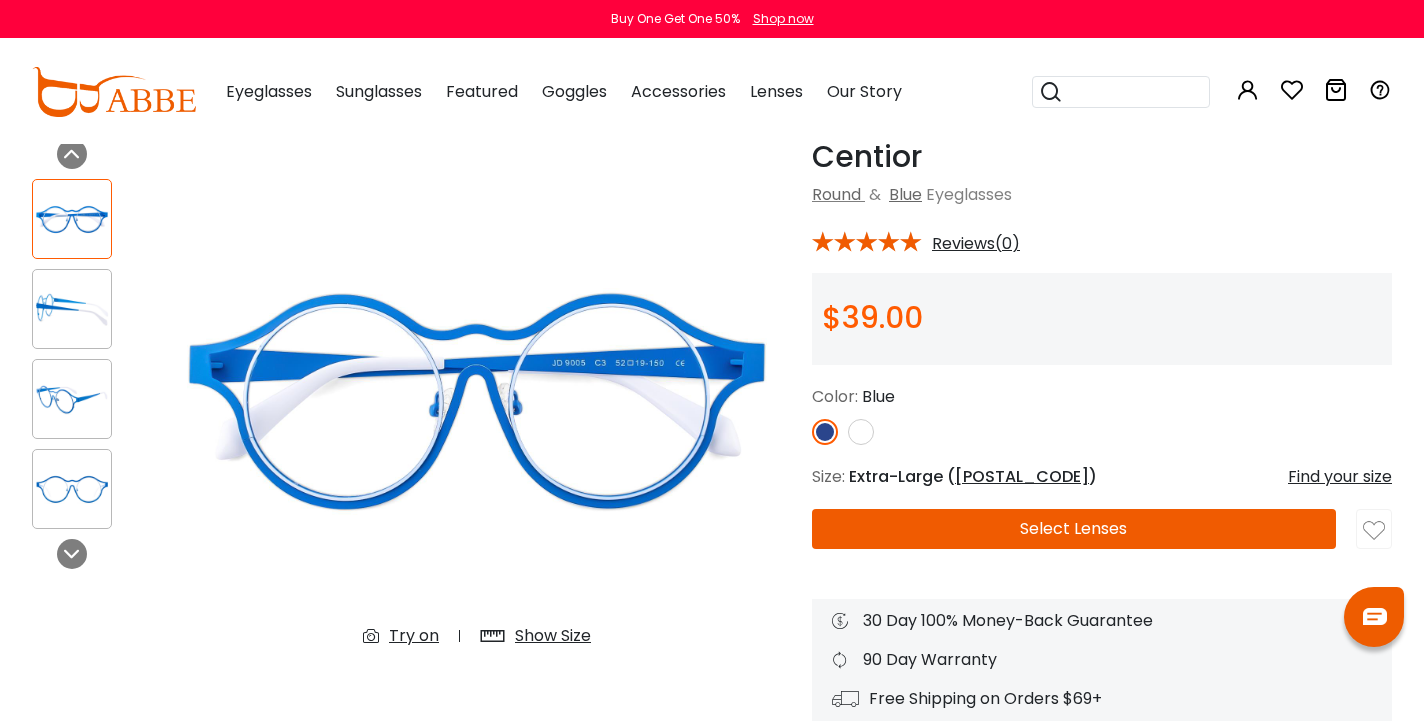 click at bounding box center (861, 432) 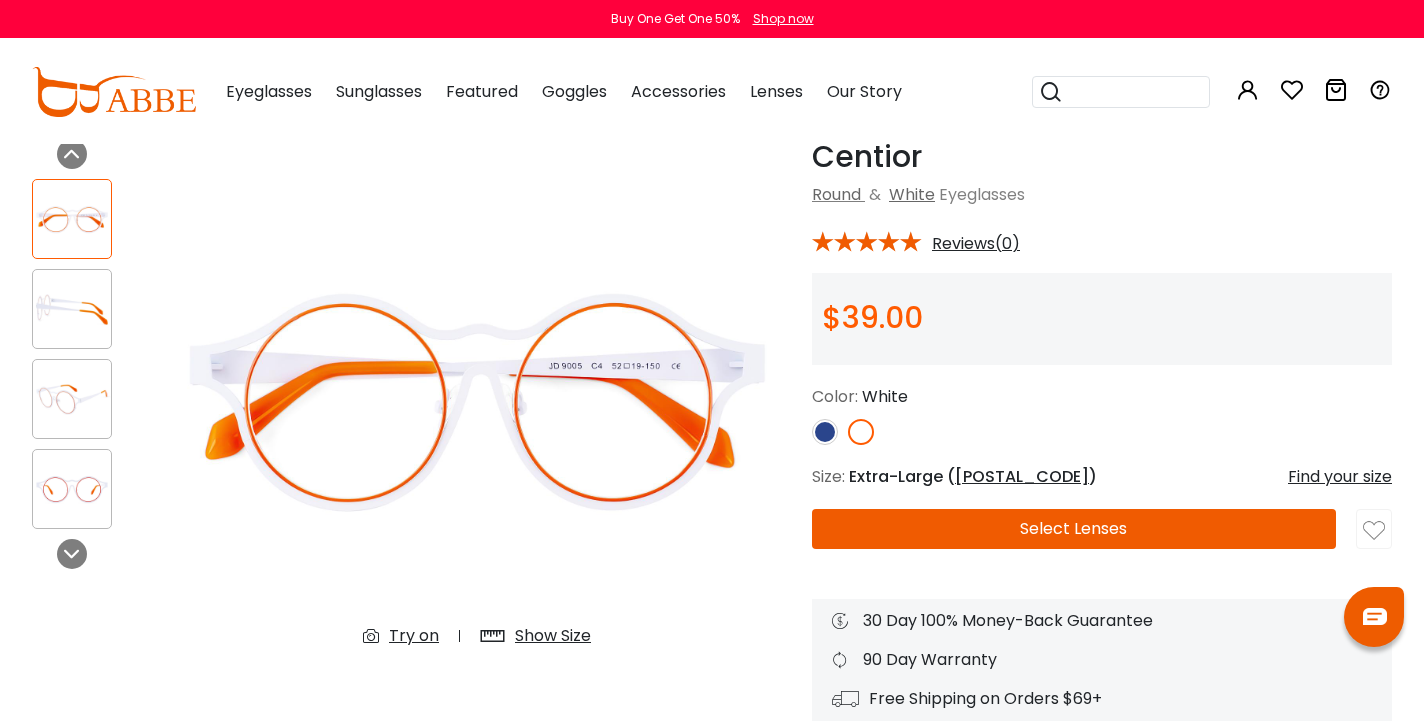 click on "Show Size" at bounding box center (553, 636) 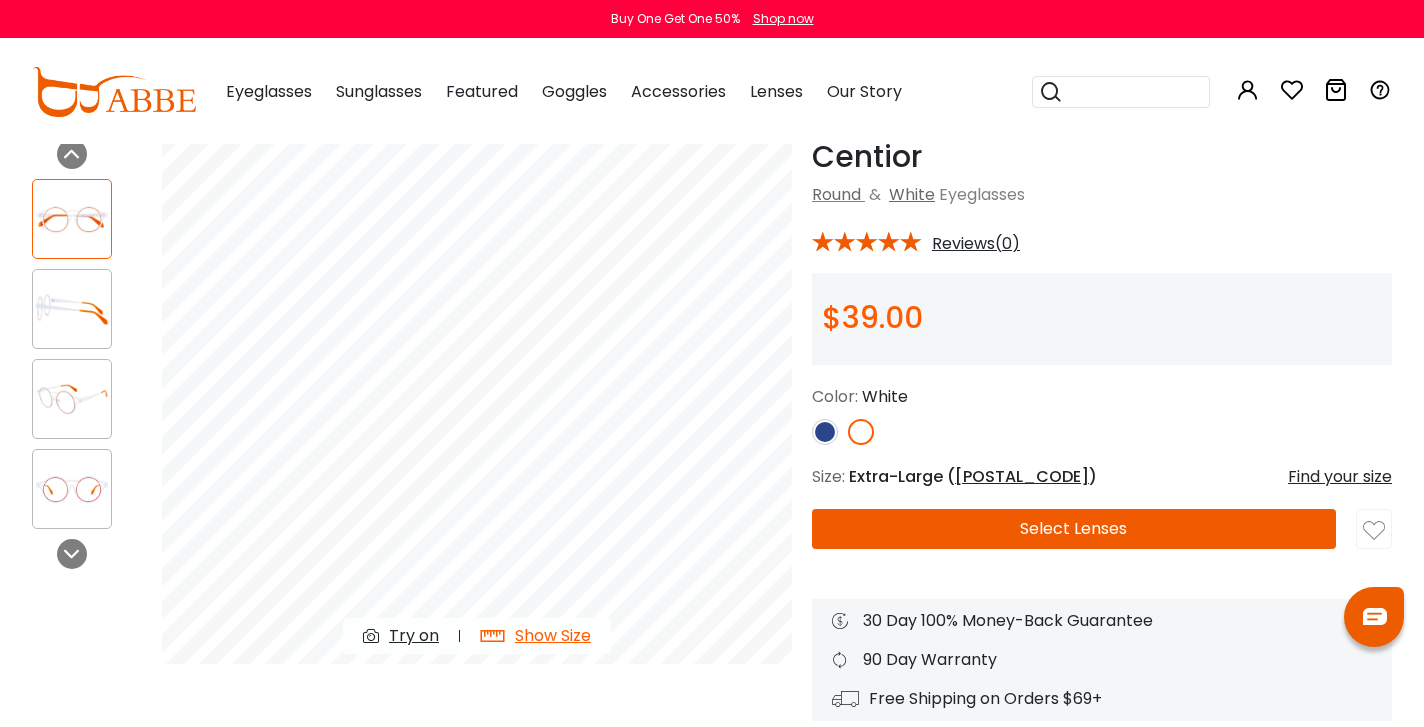 click on "Try on" at bounding box center (414, 636) 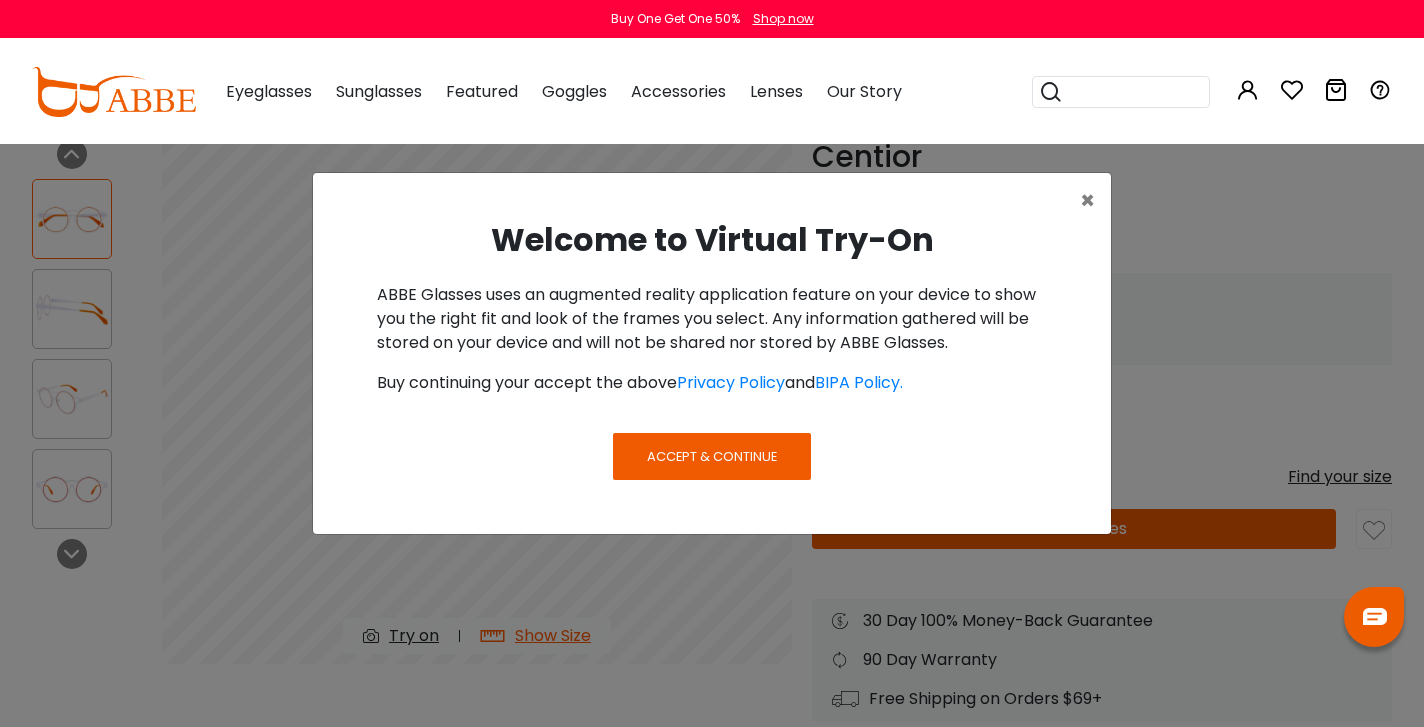 click on "Accept & Continue" at bounding box center [712, 456] 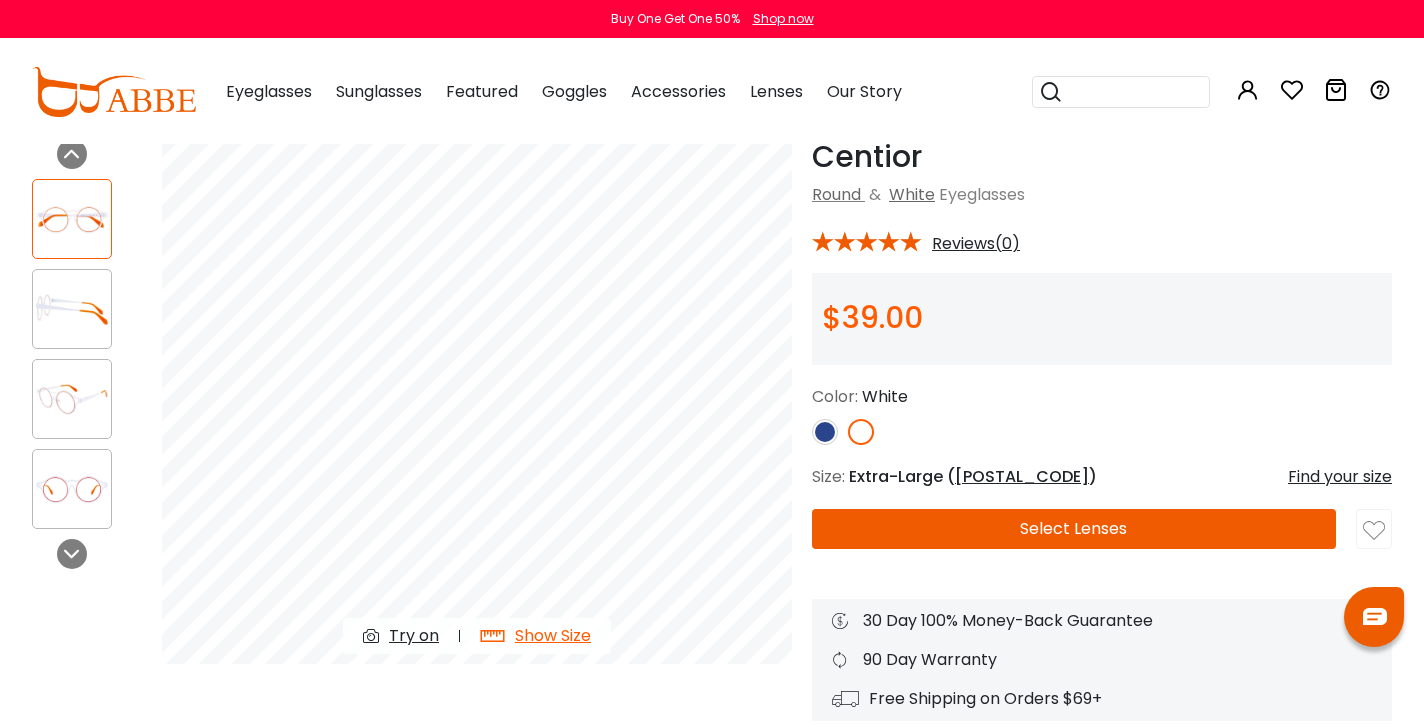 click on "Try on" at bounding box center (414, 636) 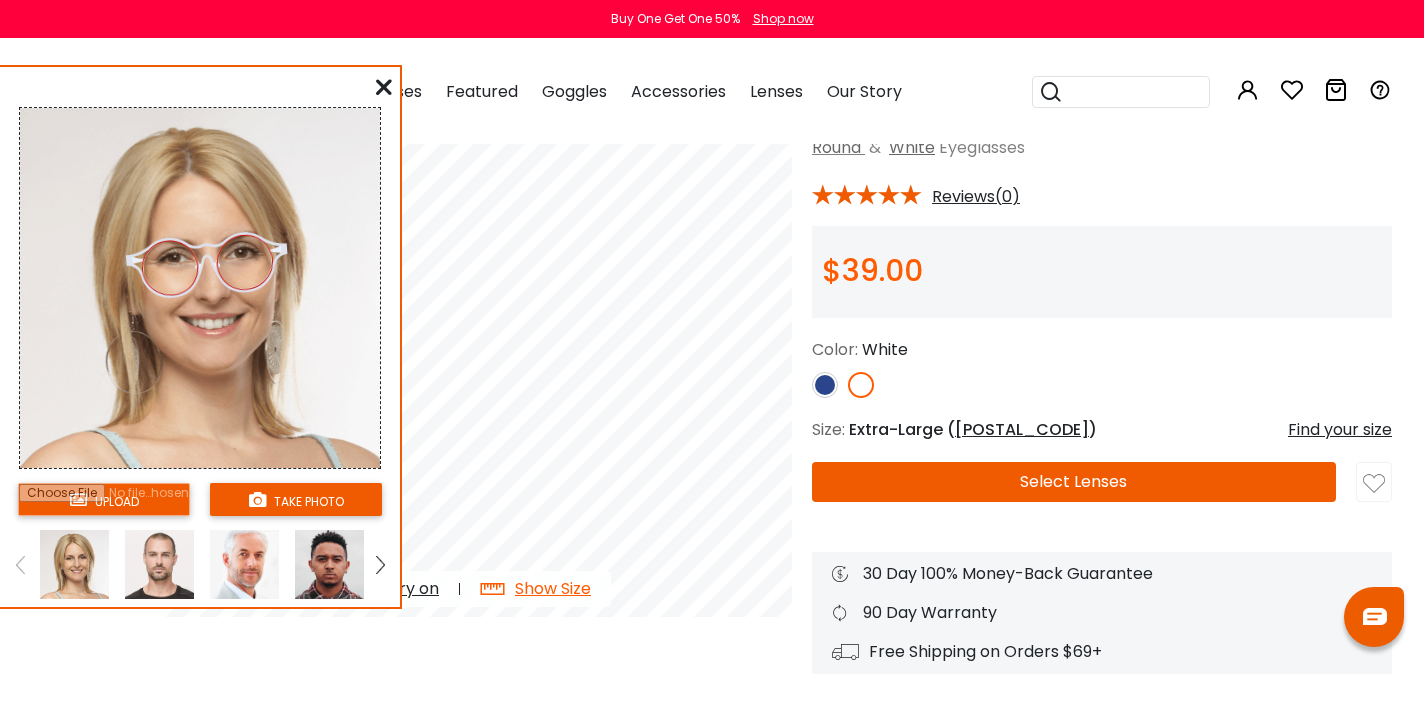 scroll, scrollTop: 136, scrollLeft: 0, axis: vertical 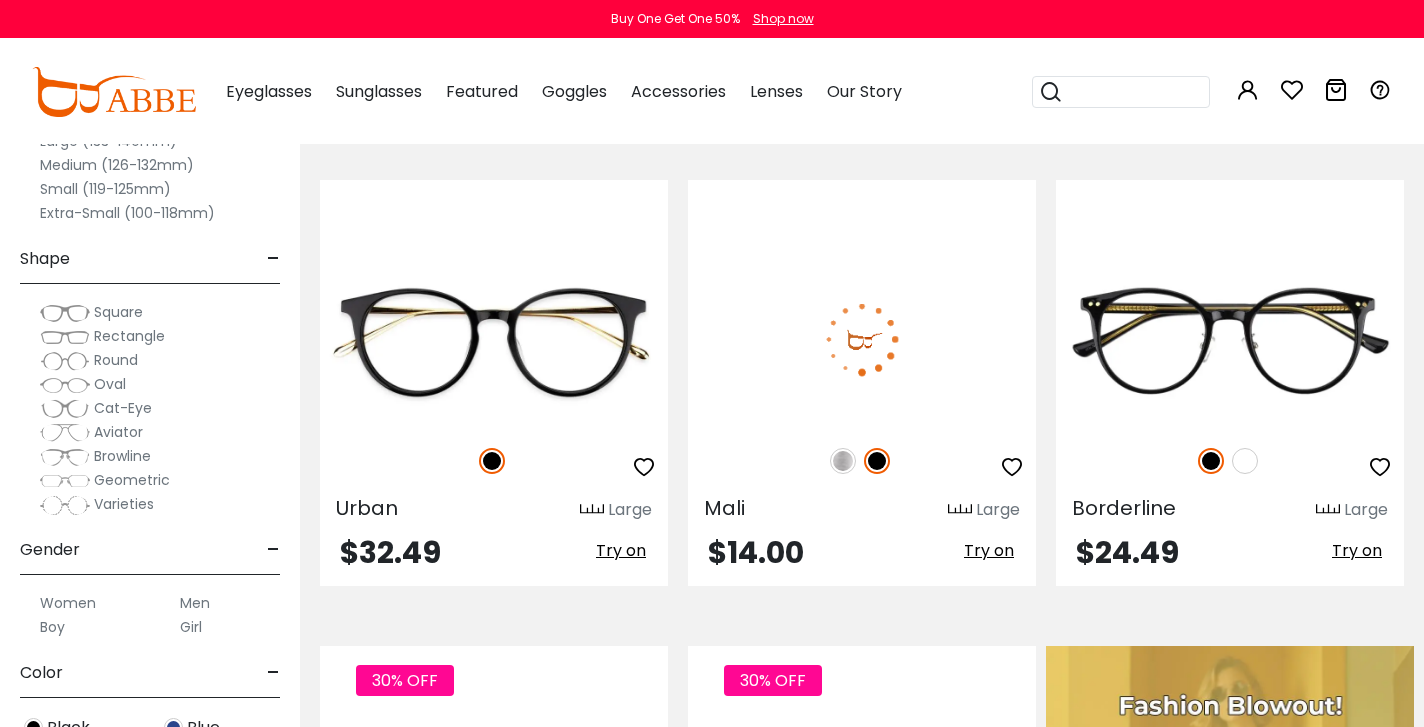 click at bounding box center [862, 339] 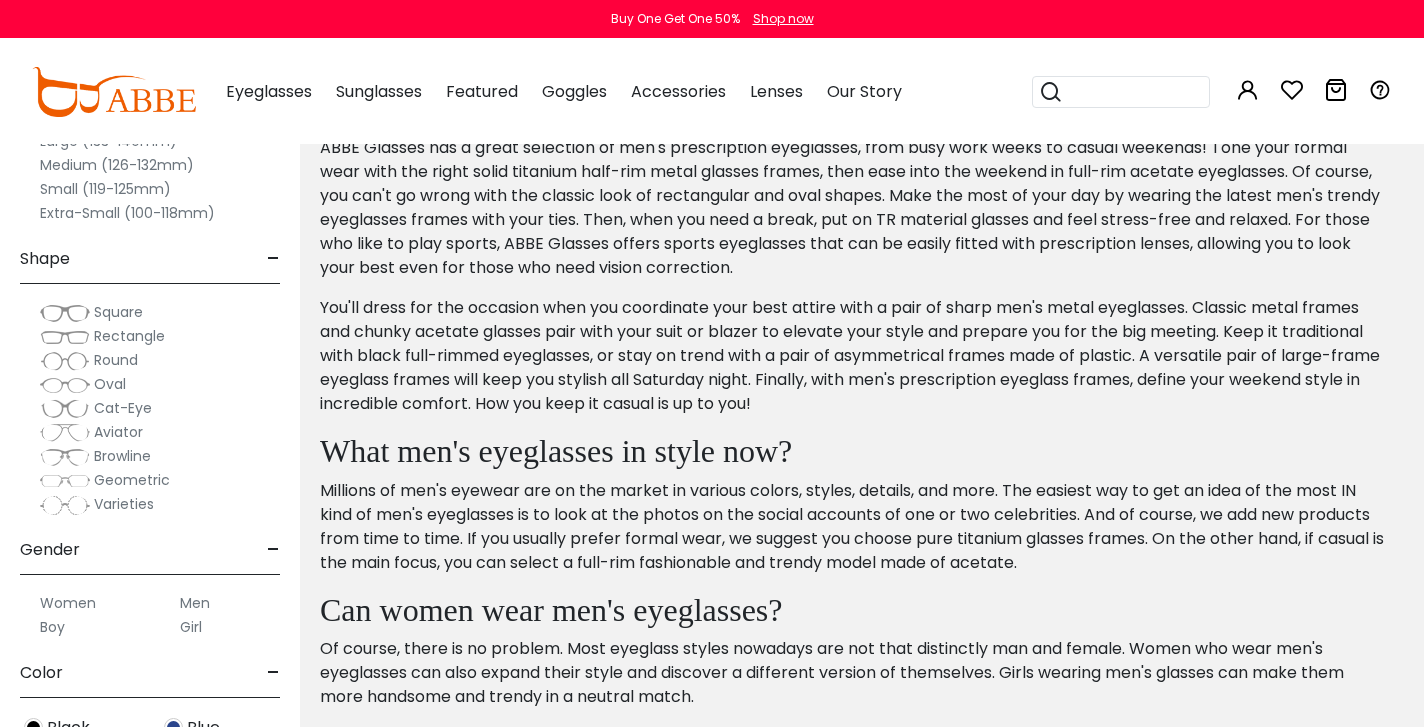 scroll, scrollTop: 3844, scrollLeft: 0, axis: vertical 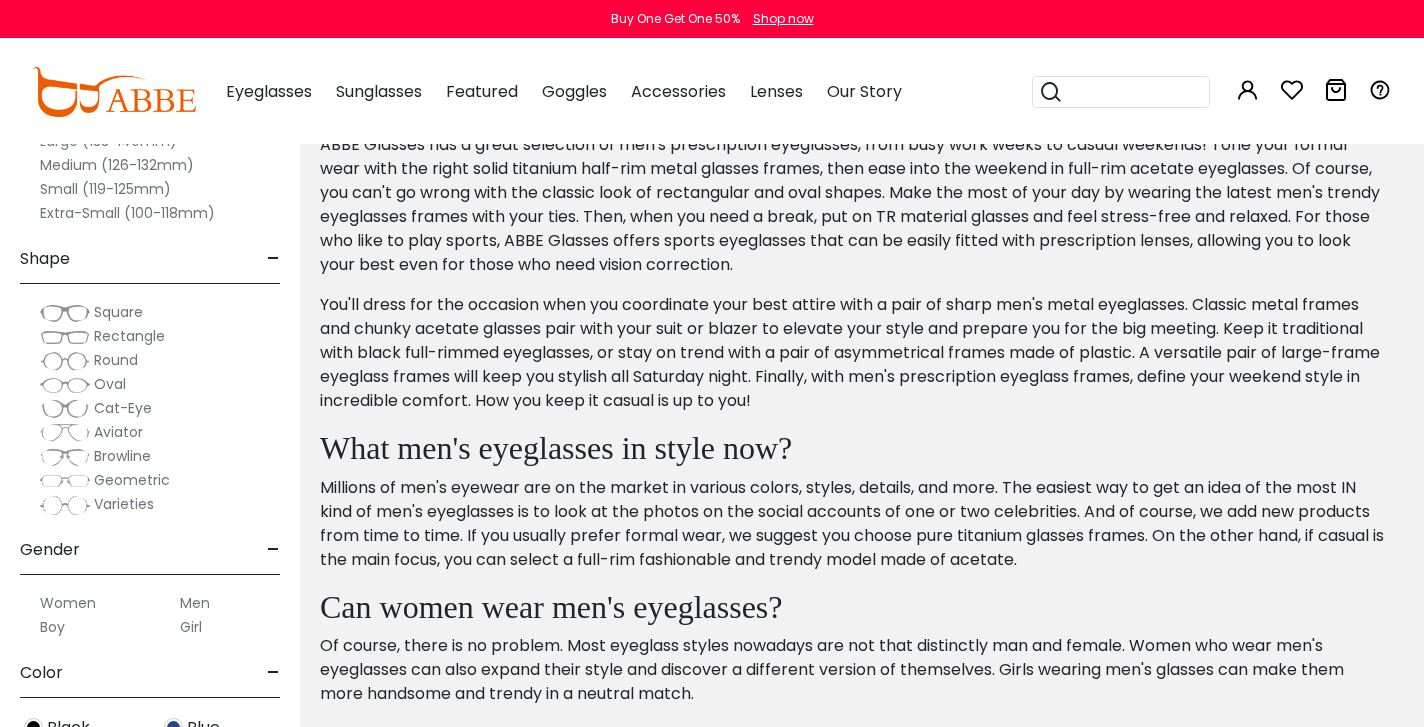 click on "Varieties" at bounding box center [124, 504] 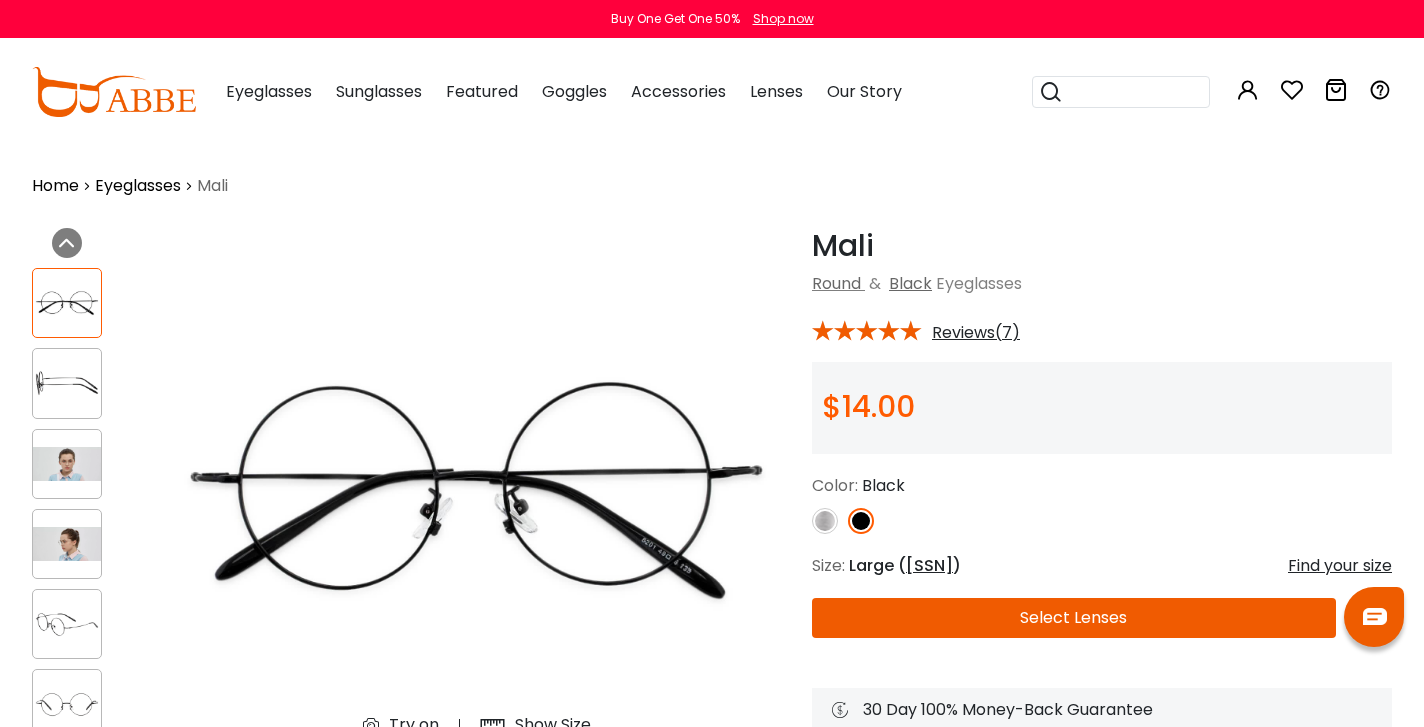 scroll, scrollTop: 0, scrollLeft: 0, axis: both 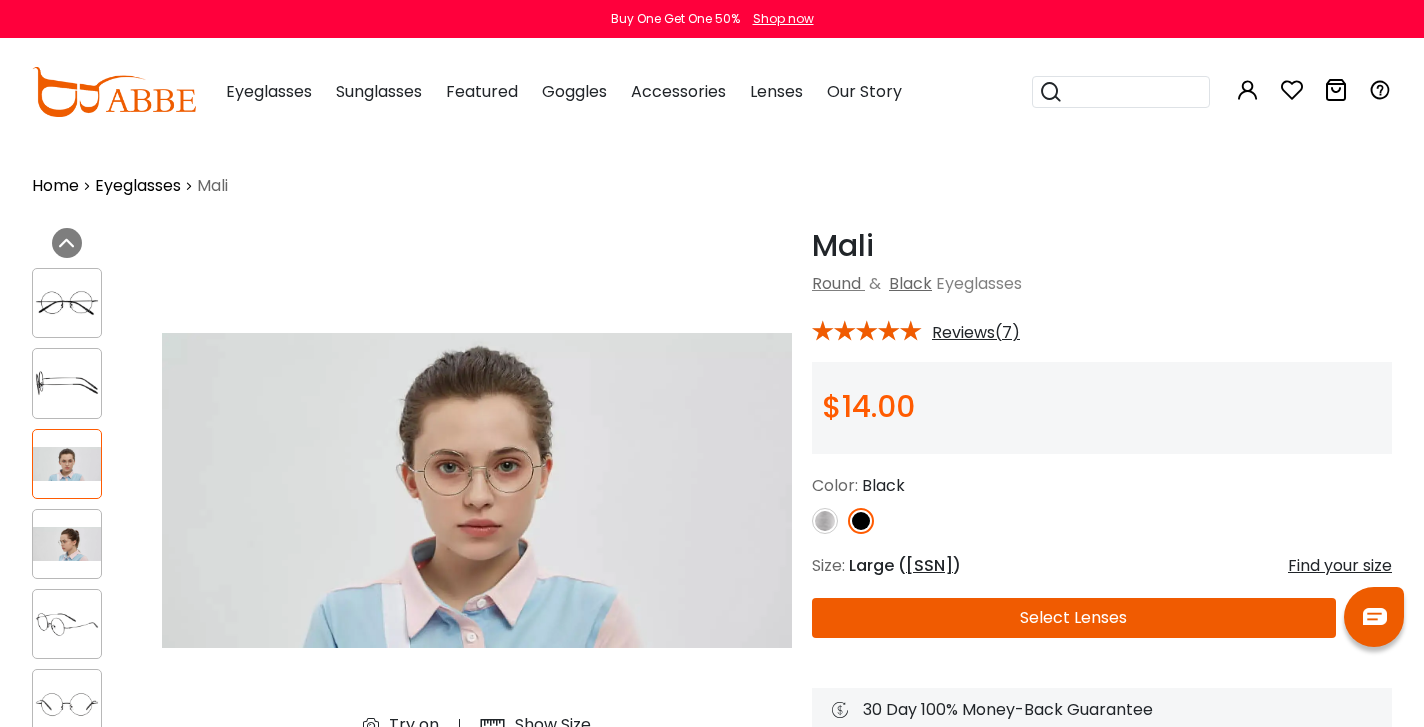 click at bounding box center [67, 544] 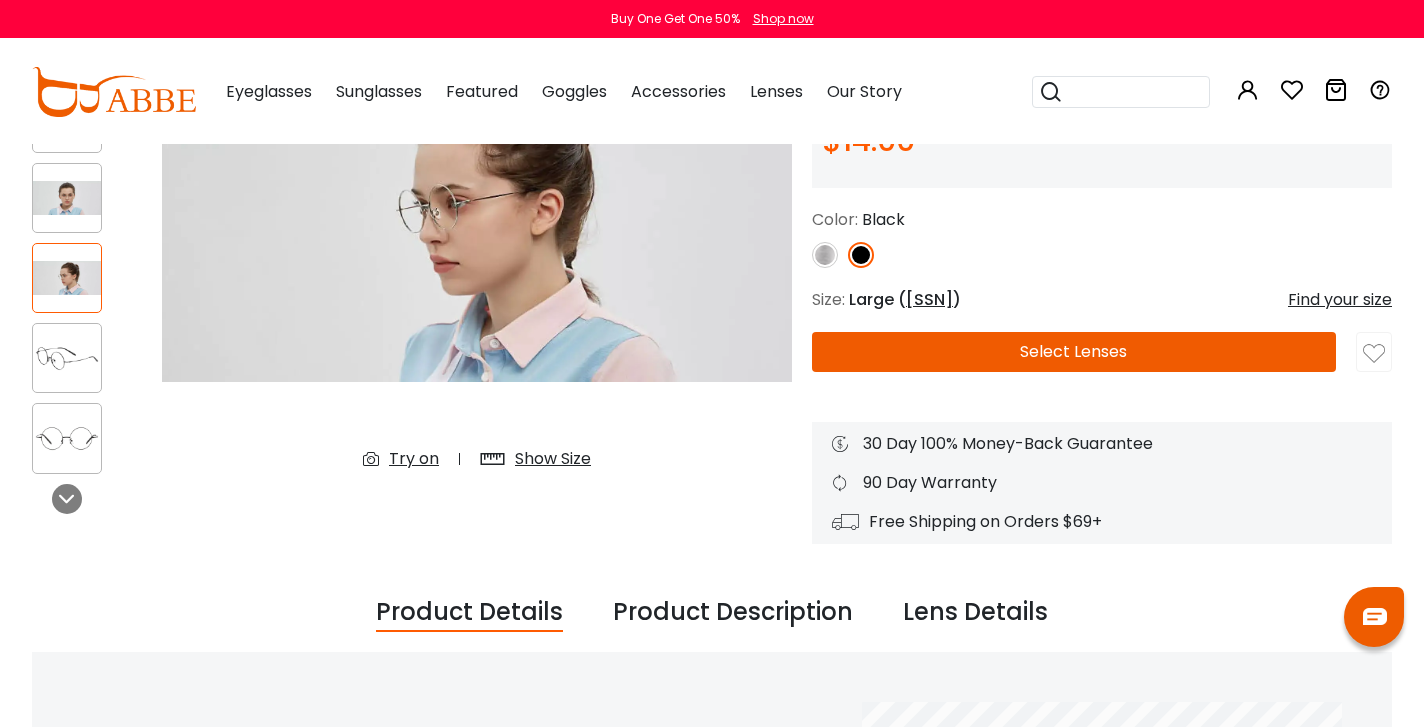 click on "Previous
Next" at bounding box center [87, 247] 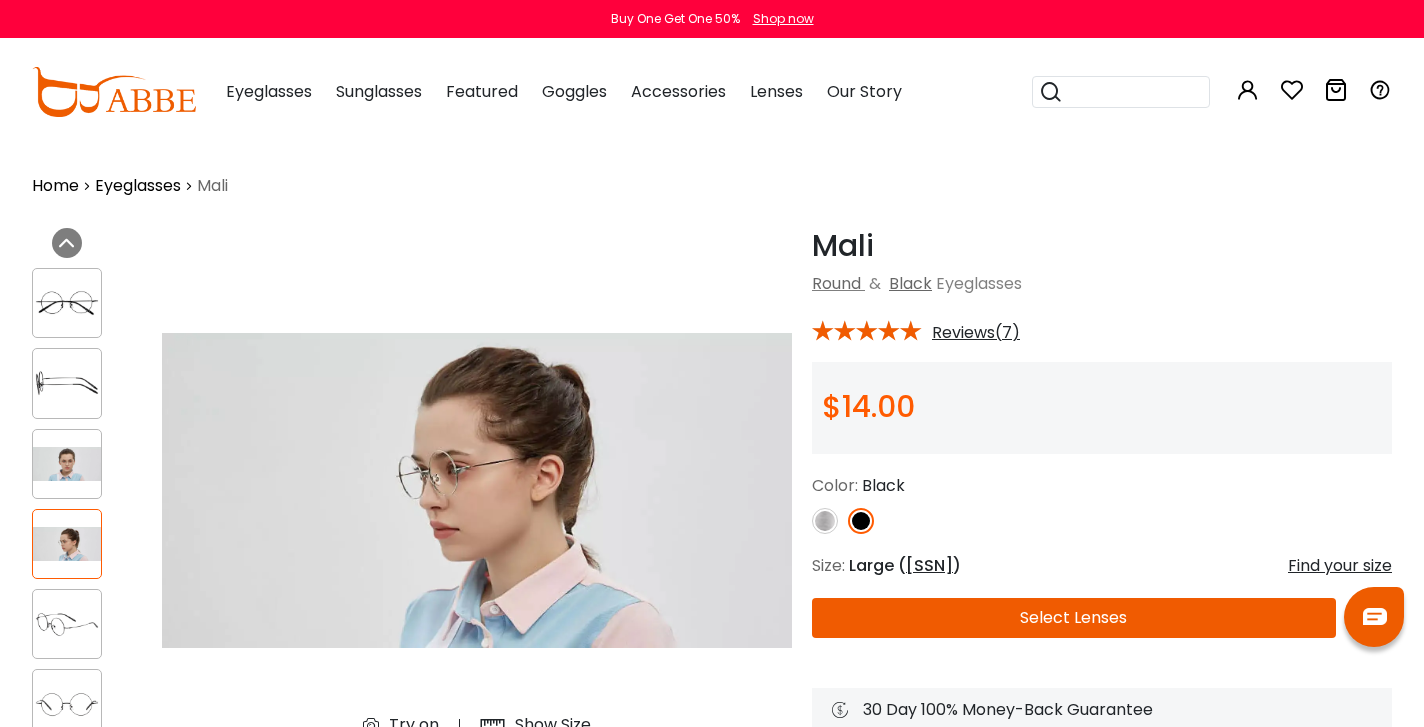 scroll, scrollTop: 0, scrollLeft: 0, axis: both 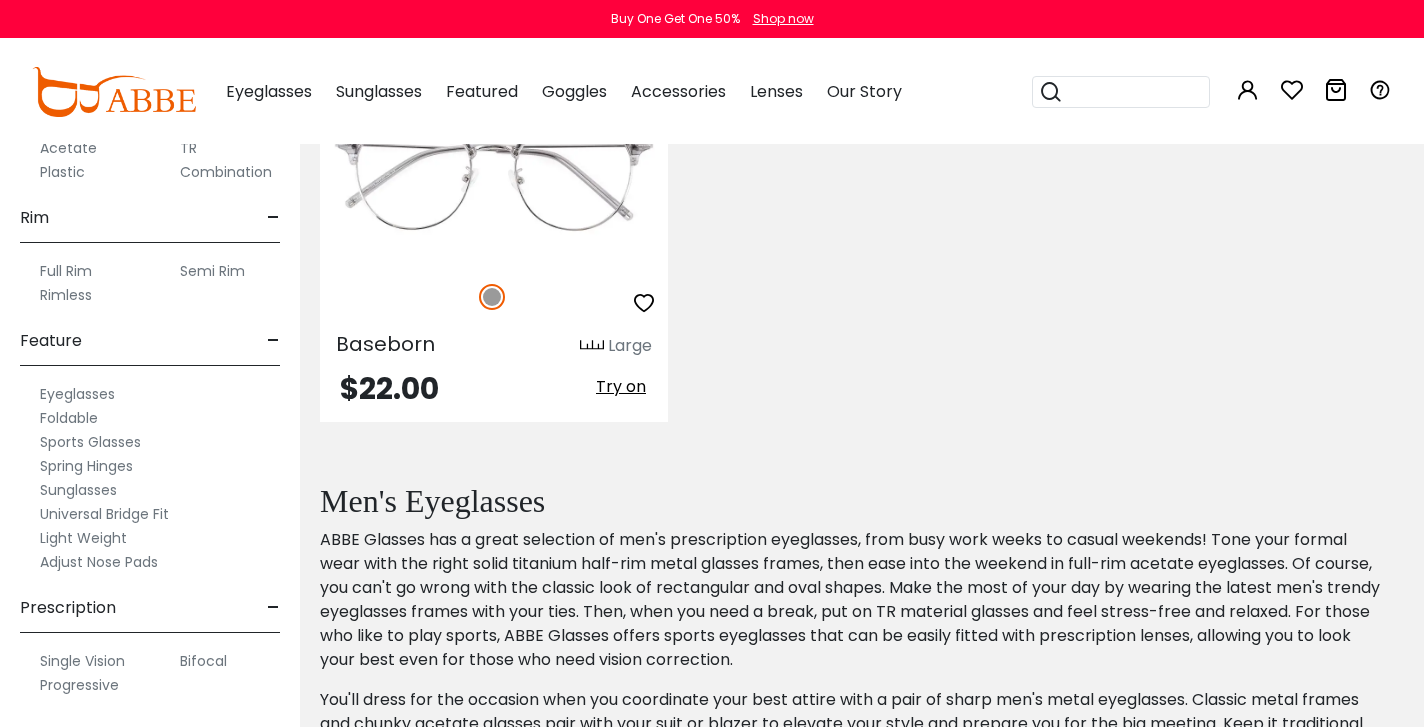click on "Light Weight" at bounding box center [83, 538] 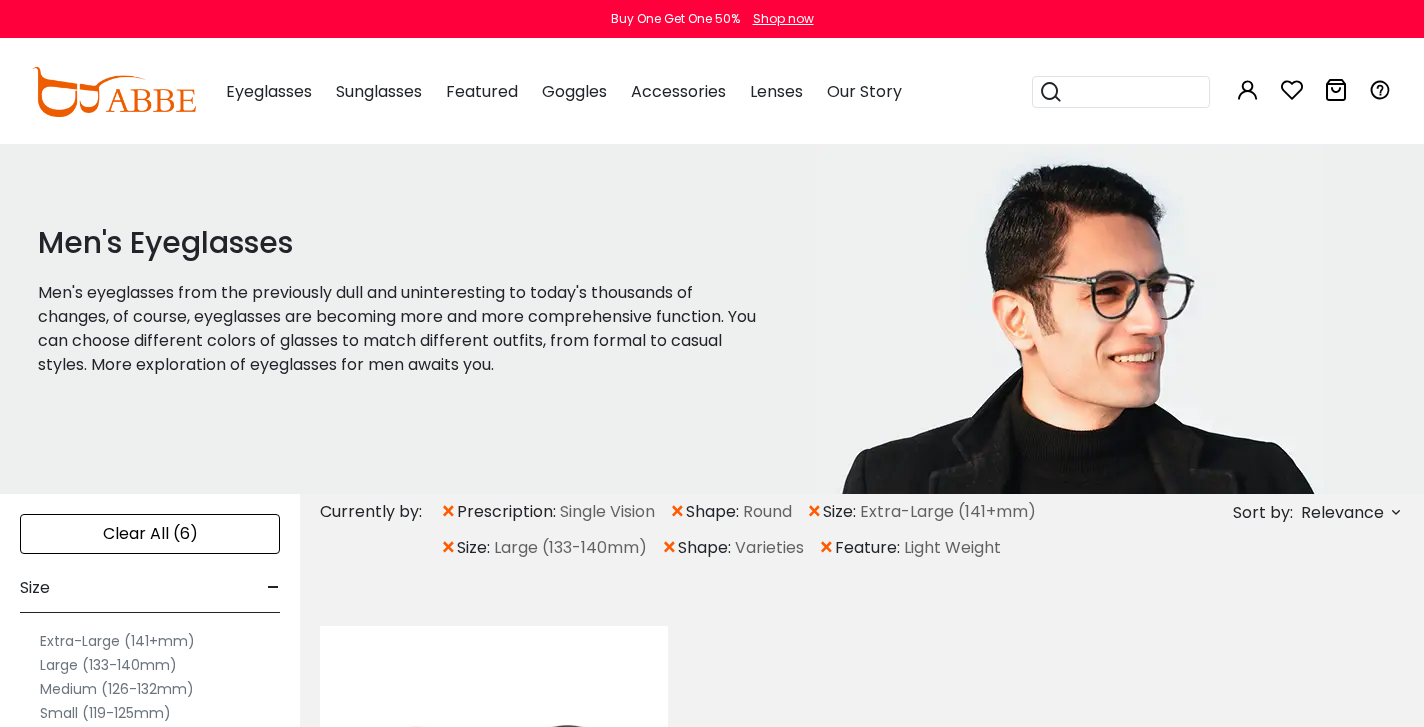 scroll, scrollTop: 0, scrollLeft: 0, axis: both 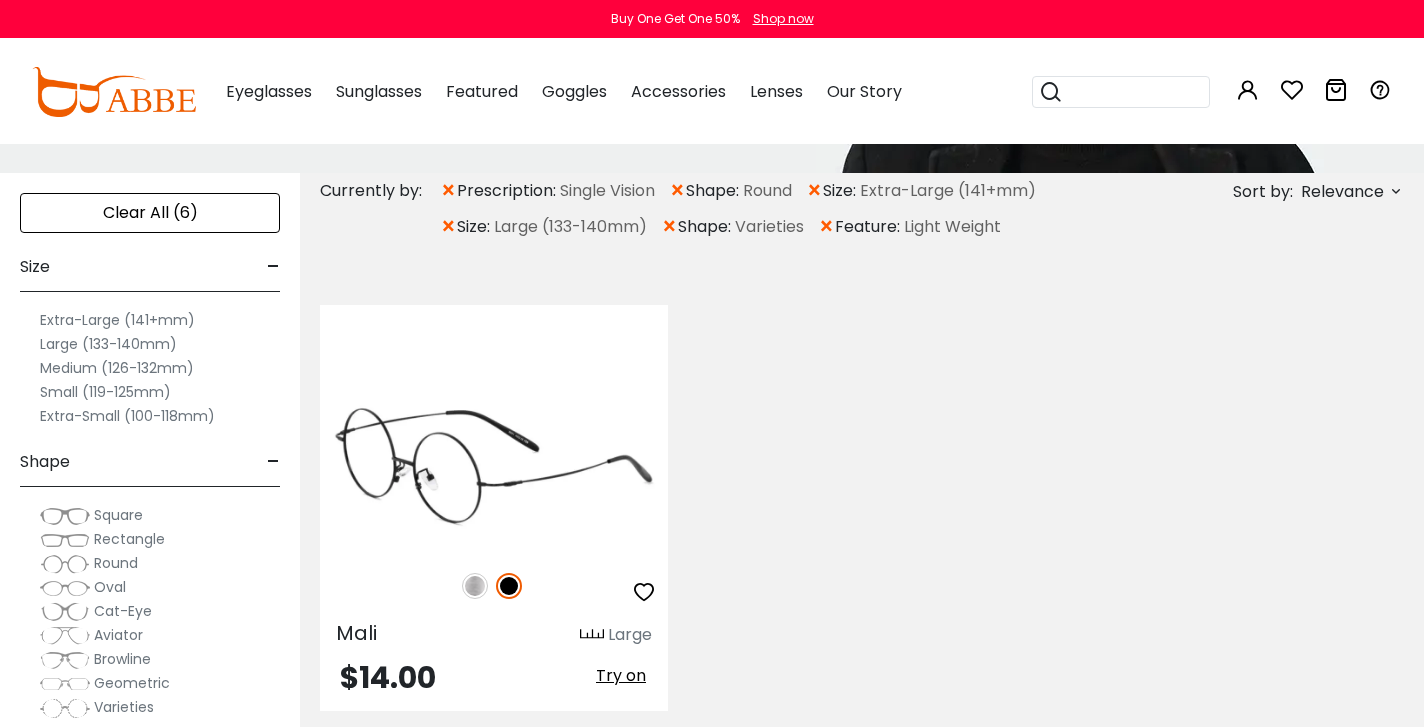 click at bounding box center [494, 464] 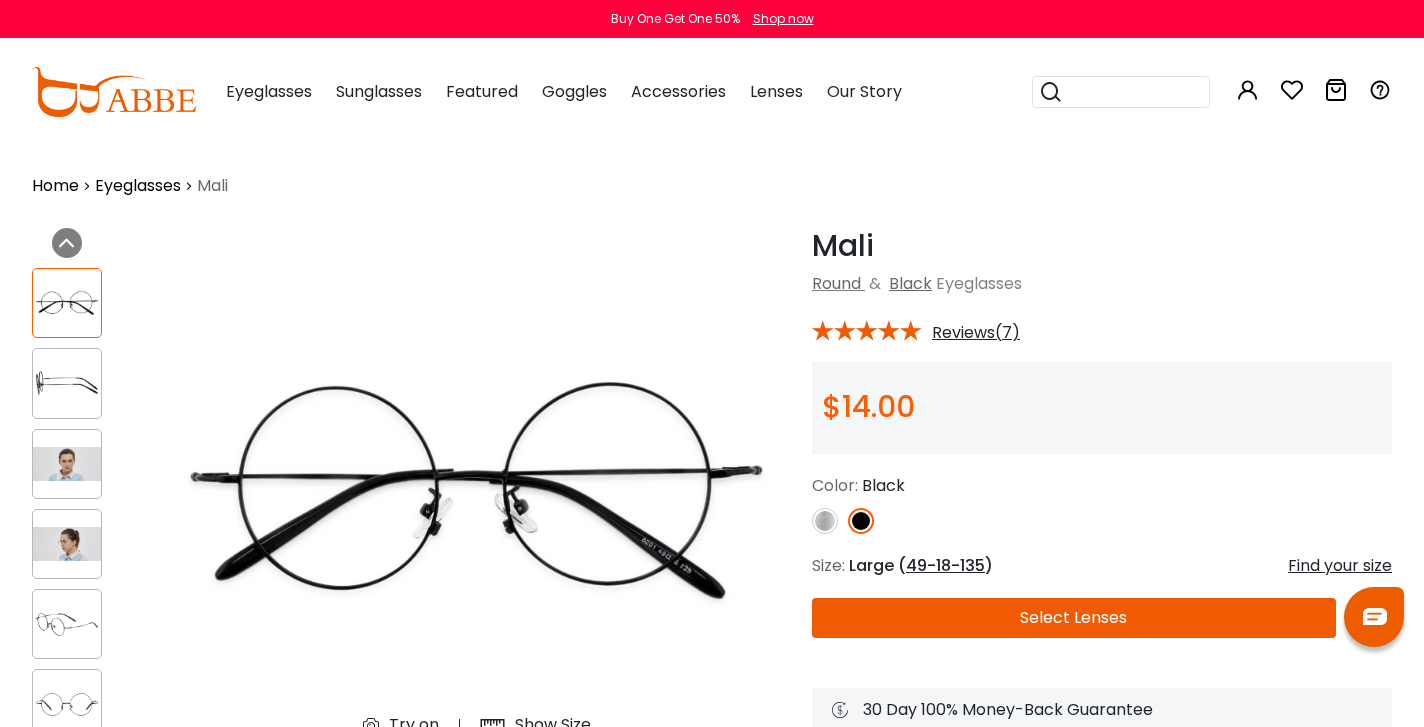 scroll, scrollTop: 0, scrollLeft: 0, axis: both 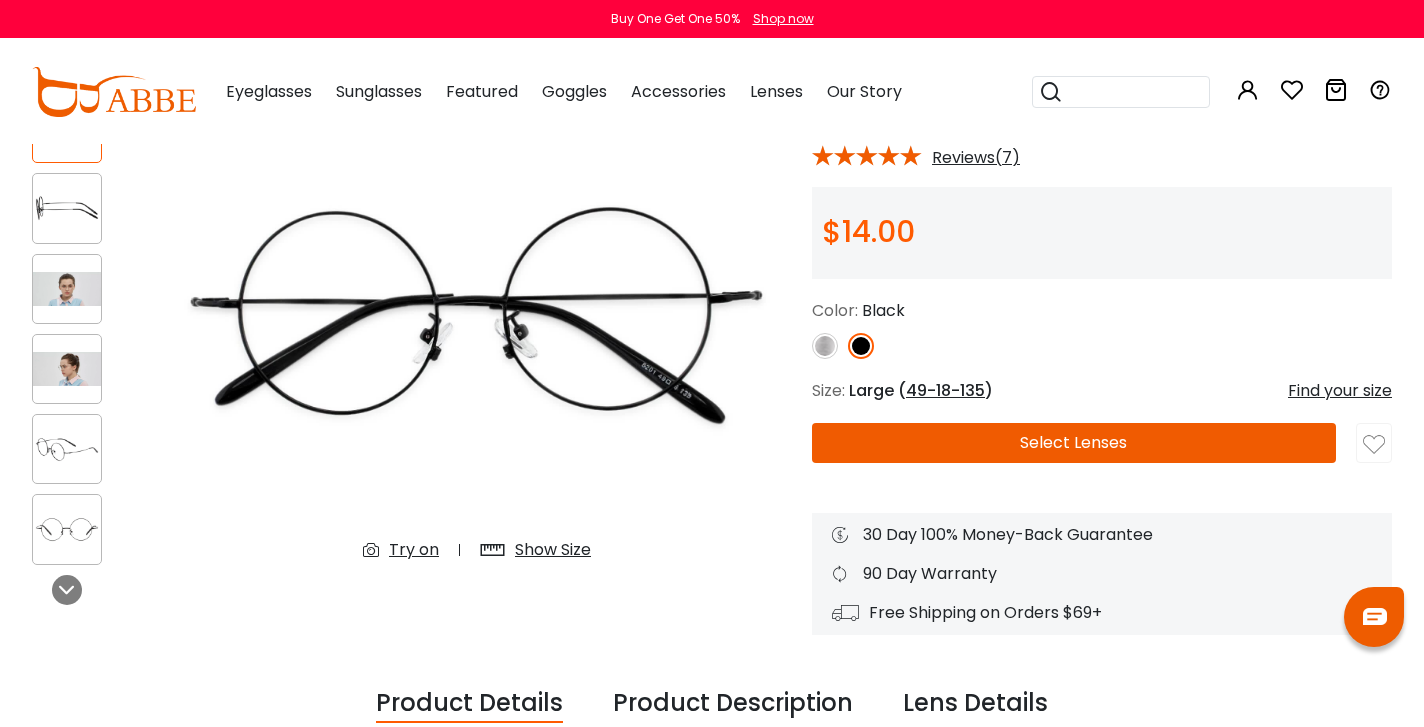 click at bounding box center [825, 346] 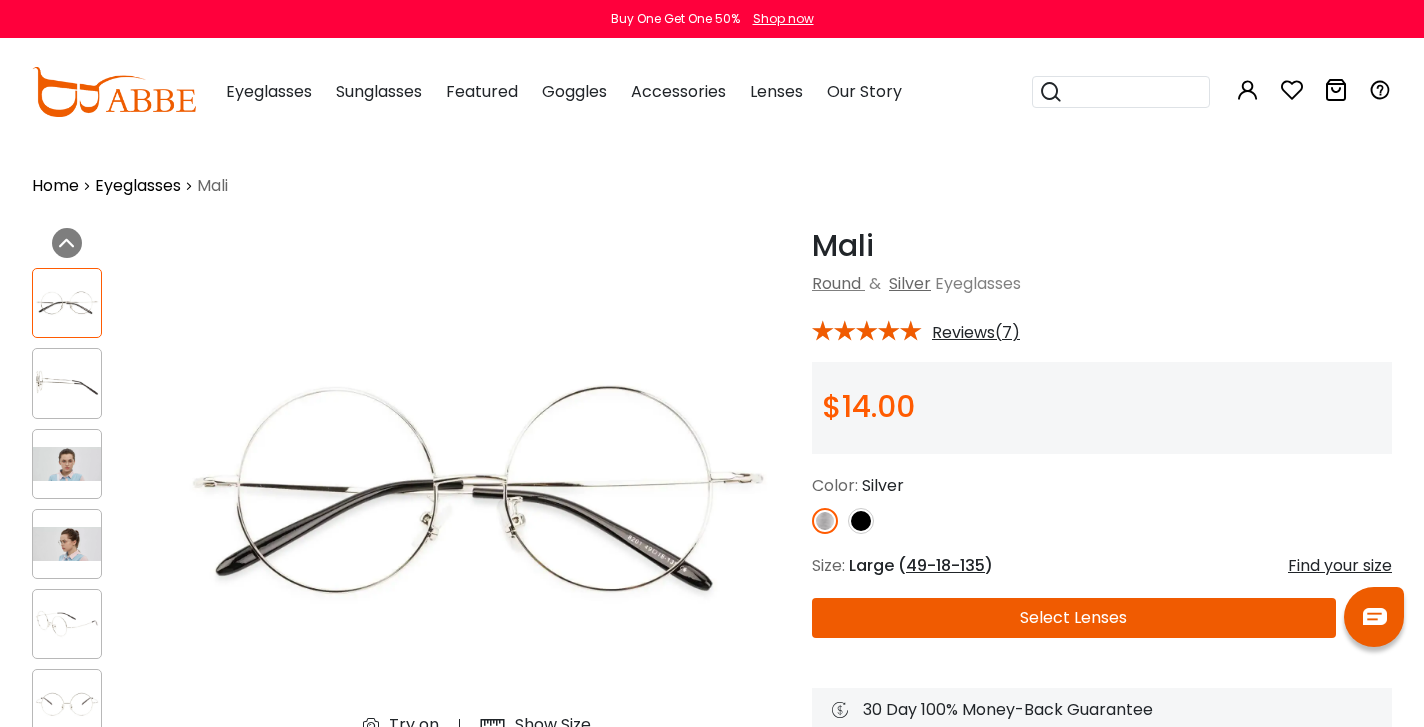 scroll, scrollTop: 0, scrollLeft: 0, axis: both 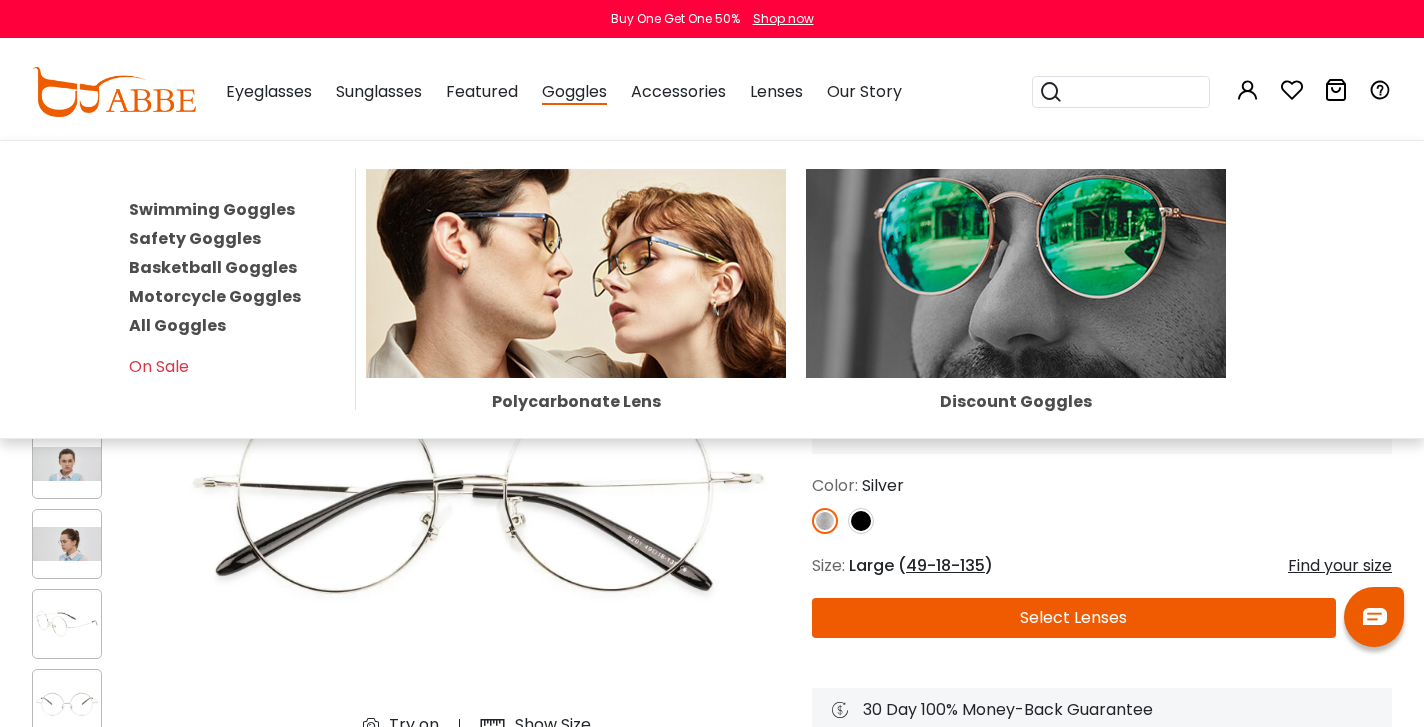 click on "Goggles" at bounding box center (574, 92) 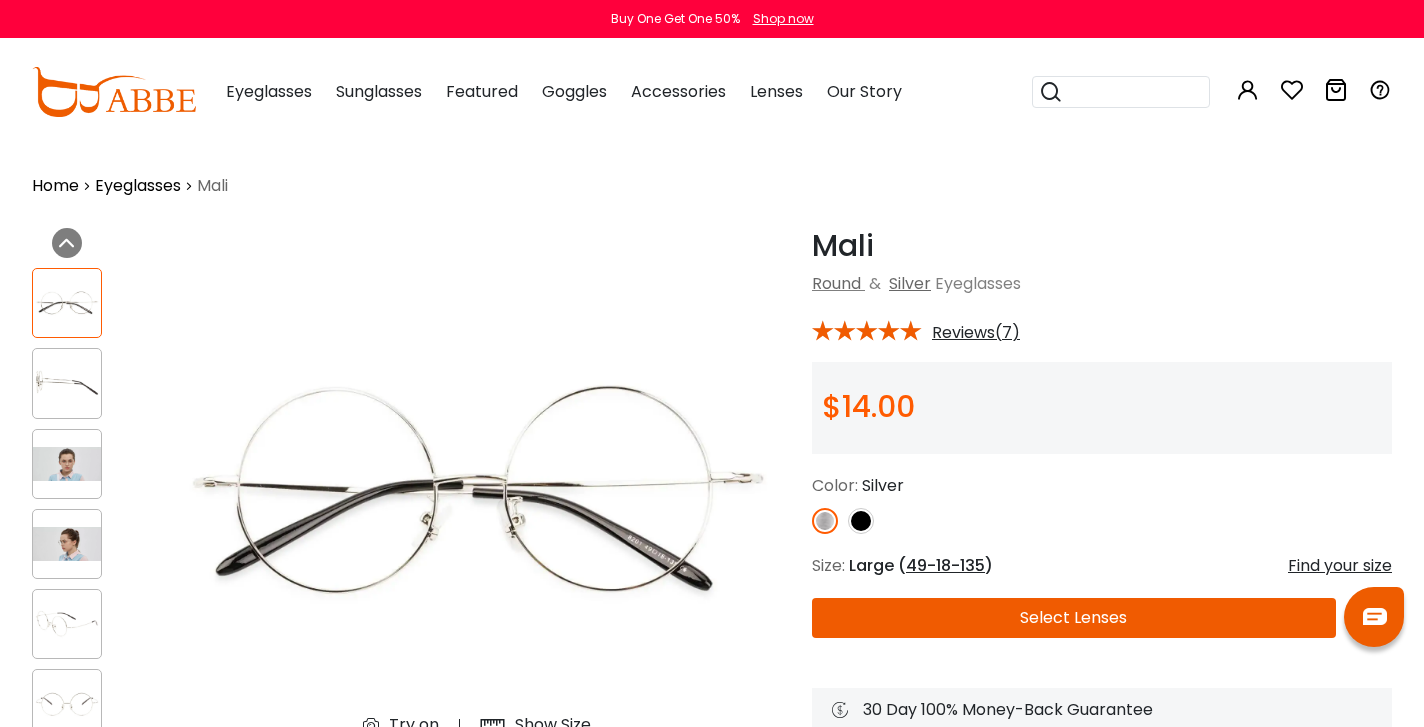 click on "Goggles" at bounding box center (574, 91) 